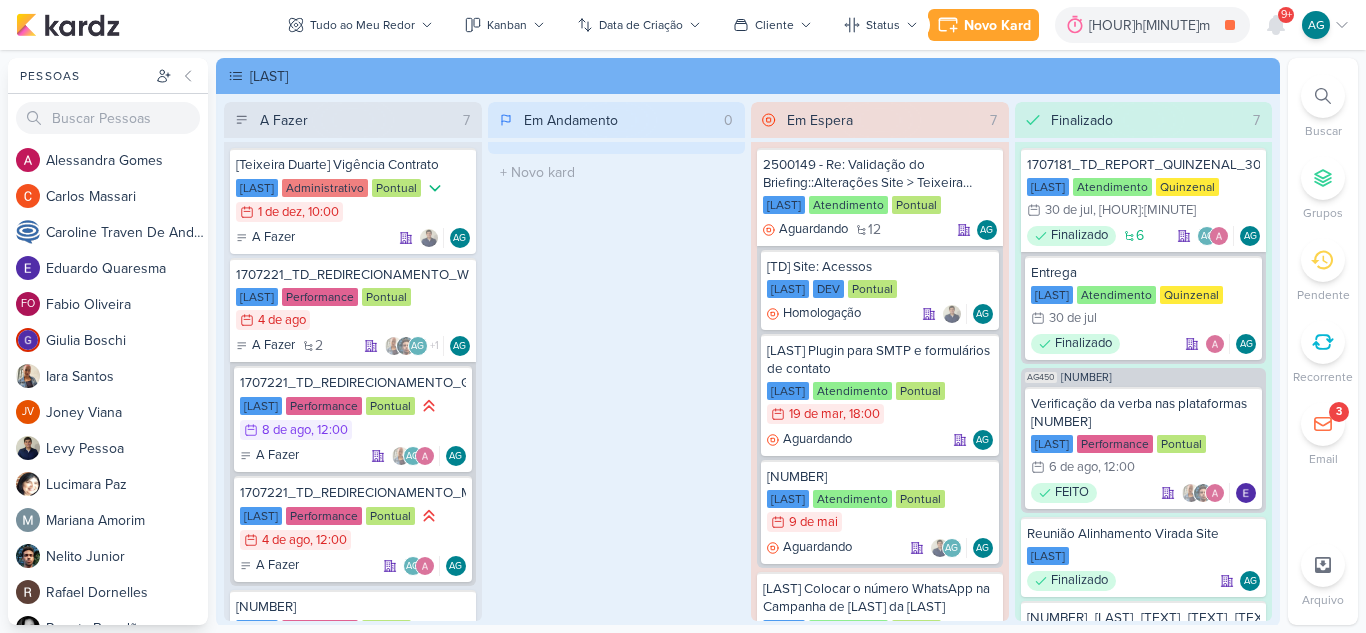 scroll, scrollTop: 0, scrollLeft: 0, axis: both 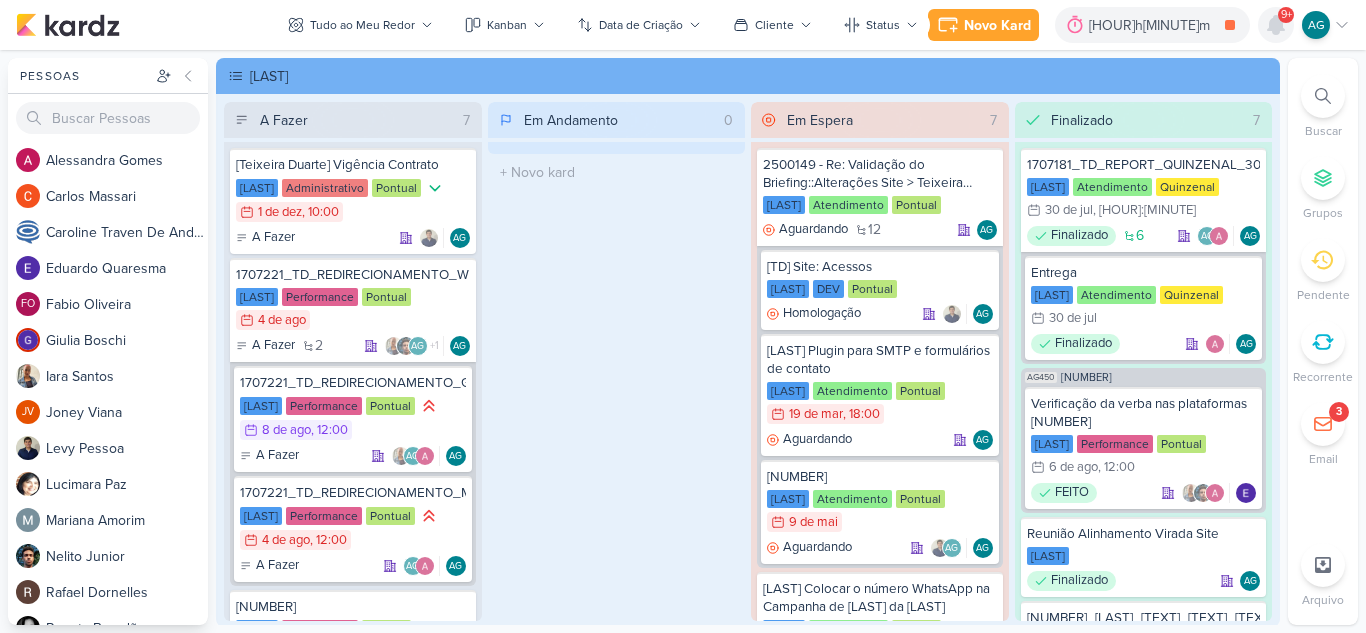 click 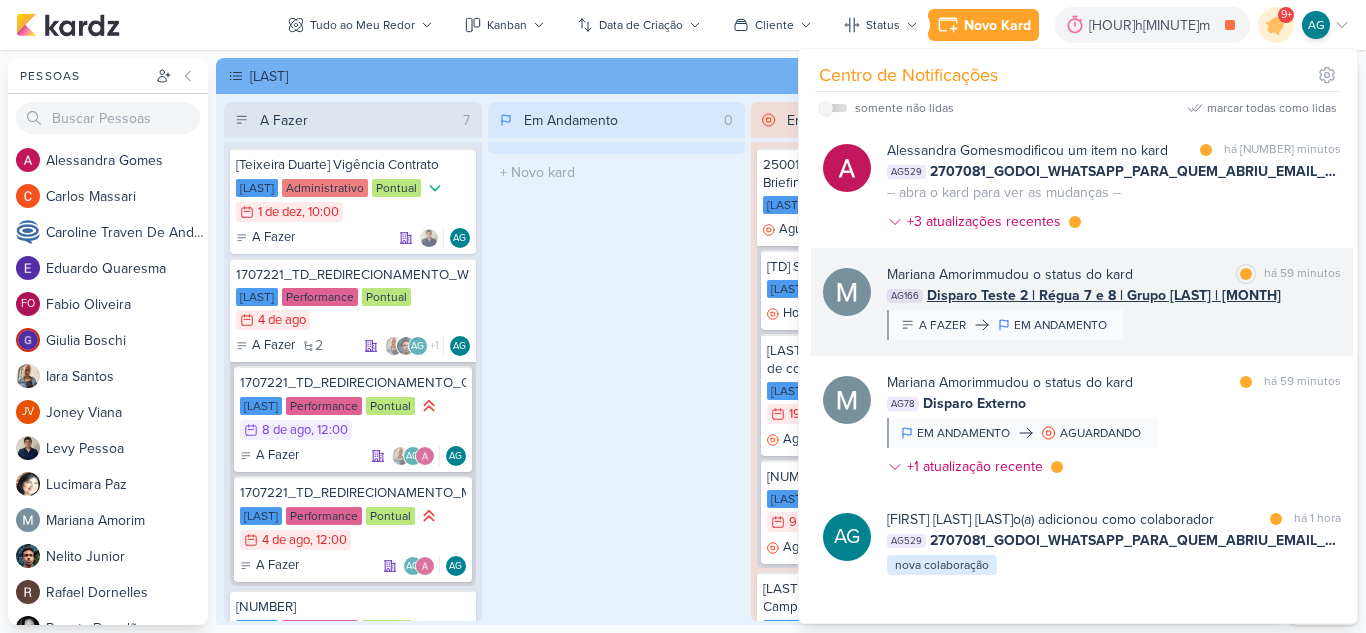 click on "[NAME]  mudou o status do kard
marcar como lida
há 59 minutos
AG166
Disparo Teste 2 | Régua 7 e 8 | Grupo [NAME] | Agosto
A FAZER
EM ANDAMENTO" at bounding box center [1114, 302] 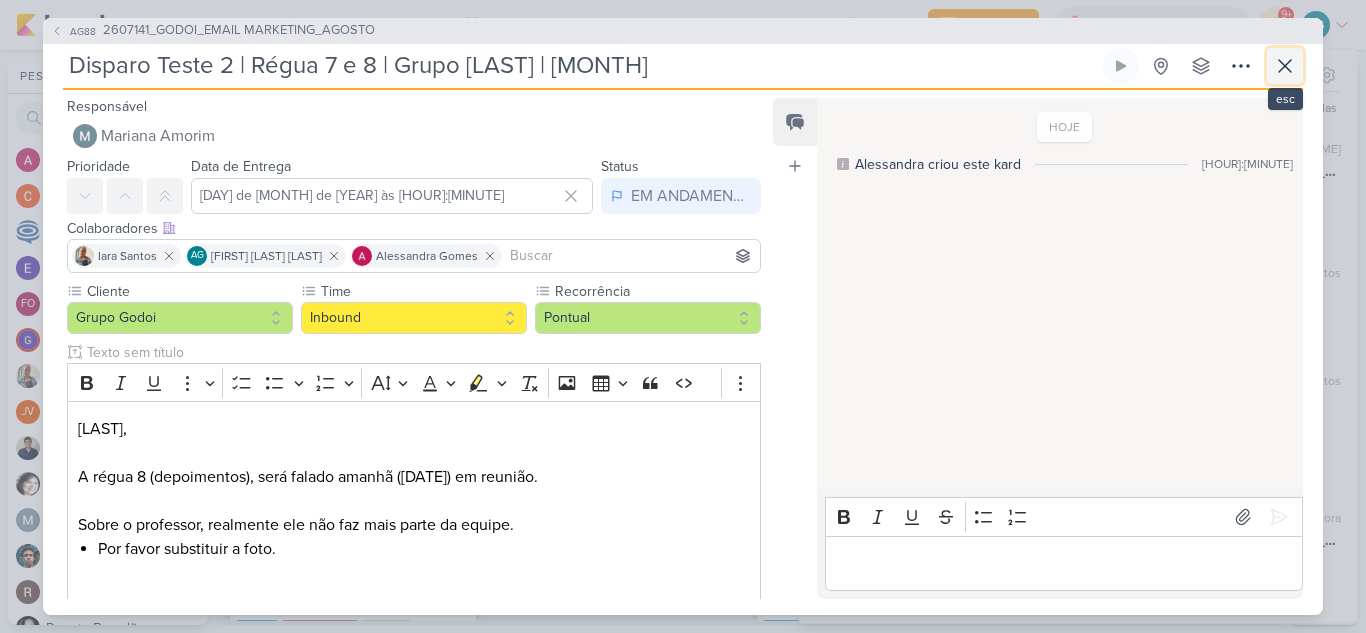 click 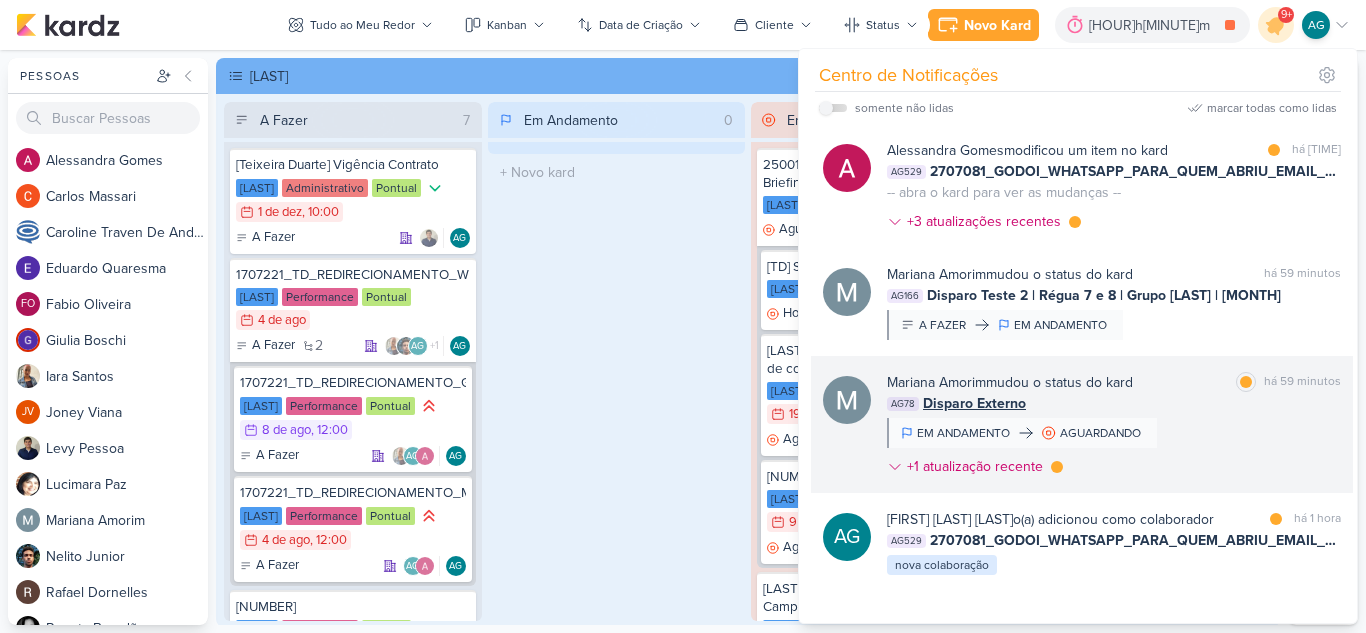 click on "[NAME]  mudou o status do kard
marcar como lida
há 59 minutos
AG78
Disparo Externo
EM ANDAMENTO
AGUARDANDO" at bounding box center (1114, 428) 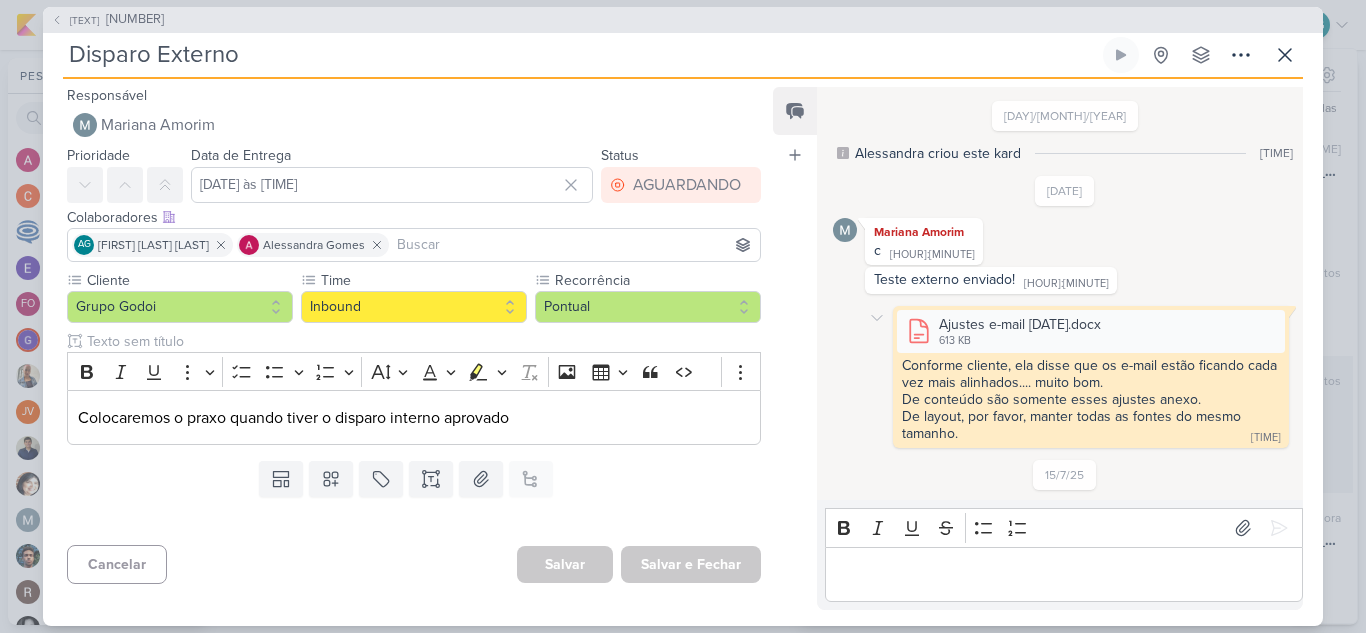 scroll, scrollTop: 1292, scrollLeft: 0, axis: vertical 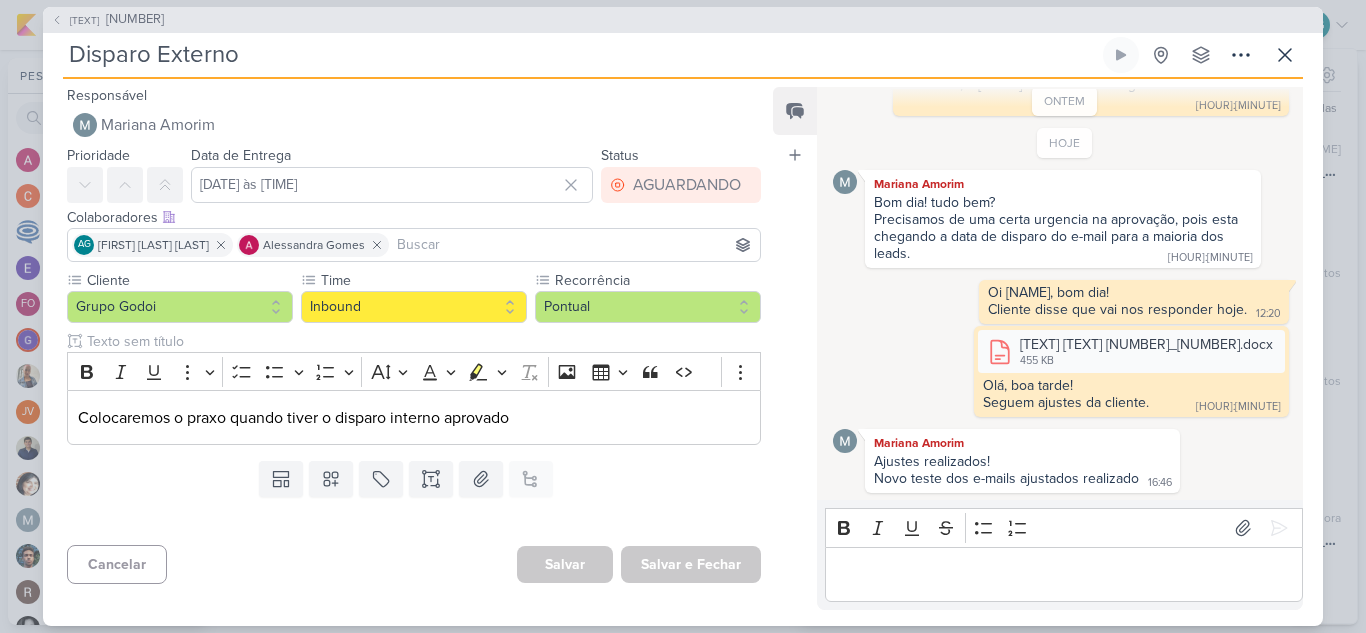 click at bounding box center [1063, 574] 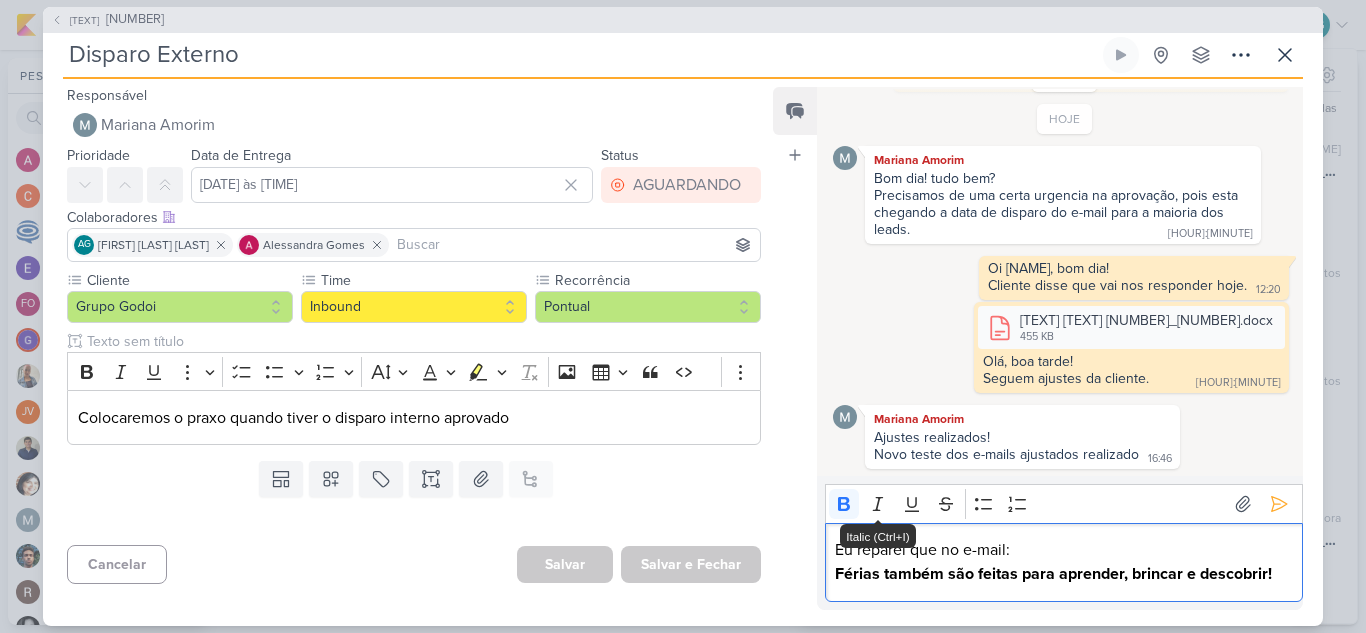 scroll, scrollTop: 1340, scrollLeft: 0, axis: vertical 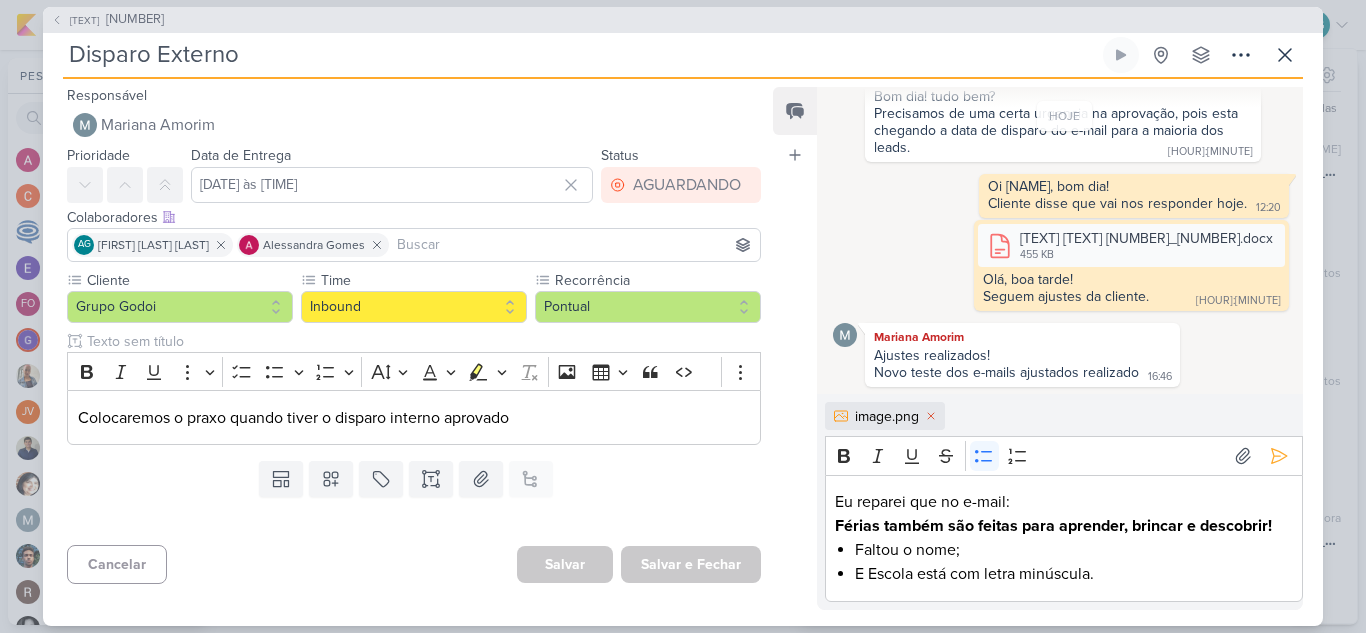 click on "image.png" at bounding box center (1064, 416) 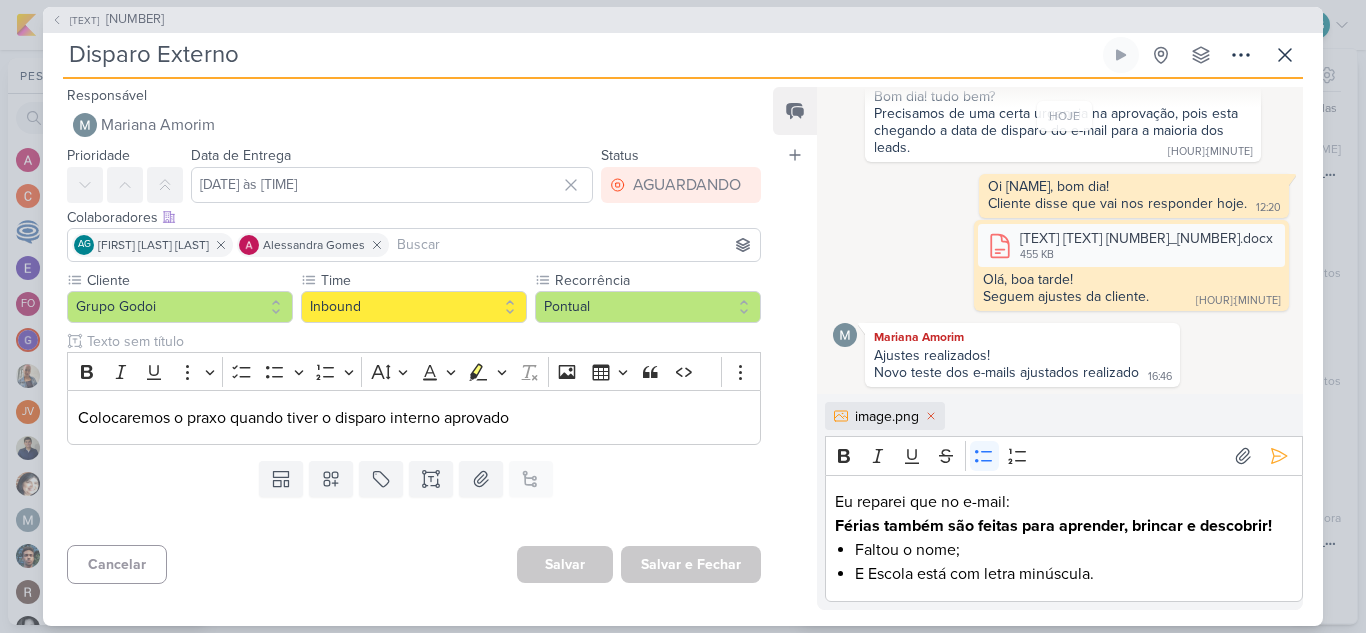 click on "image.png" at bounding box center (1064, 416) 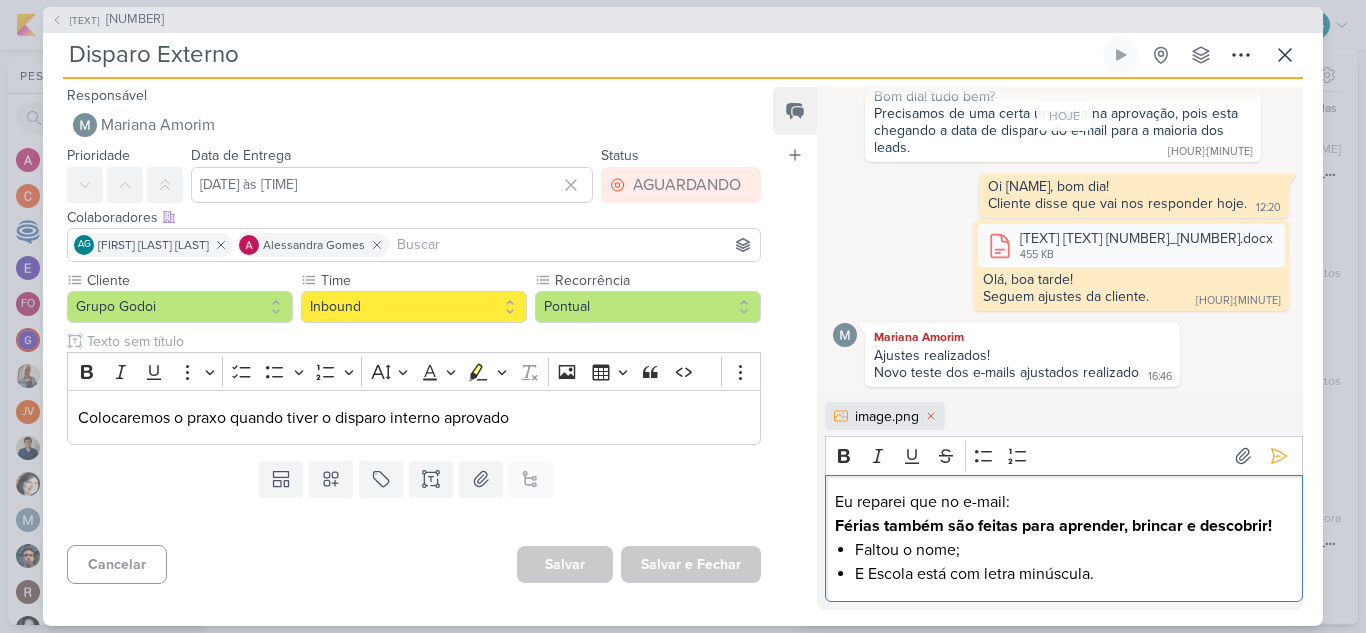 click on "Eu reparei que no e-mail:" at bounding box center (1063, 502) 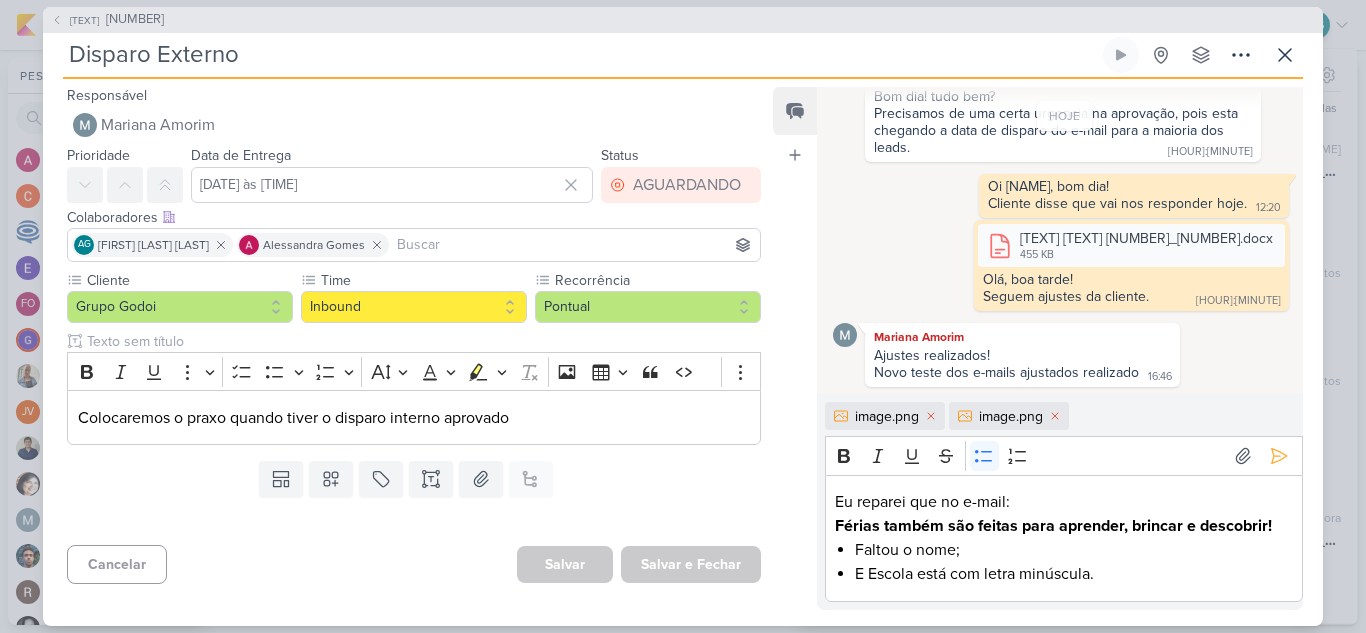click on "image.png" at bounding box center (887, 416) 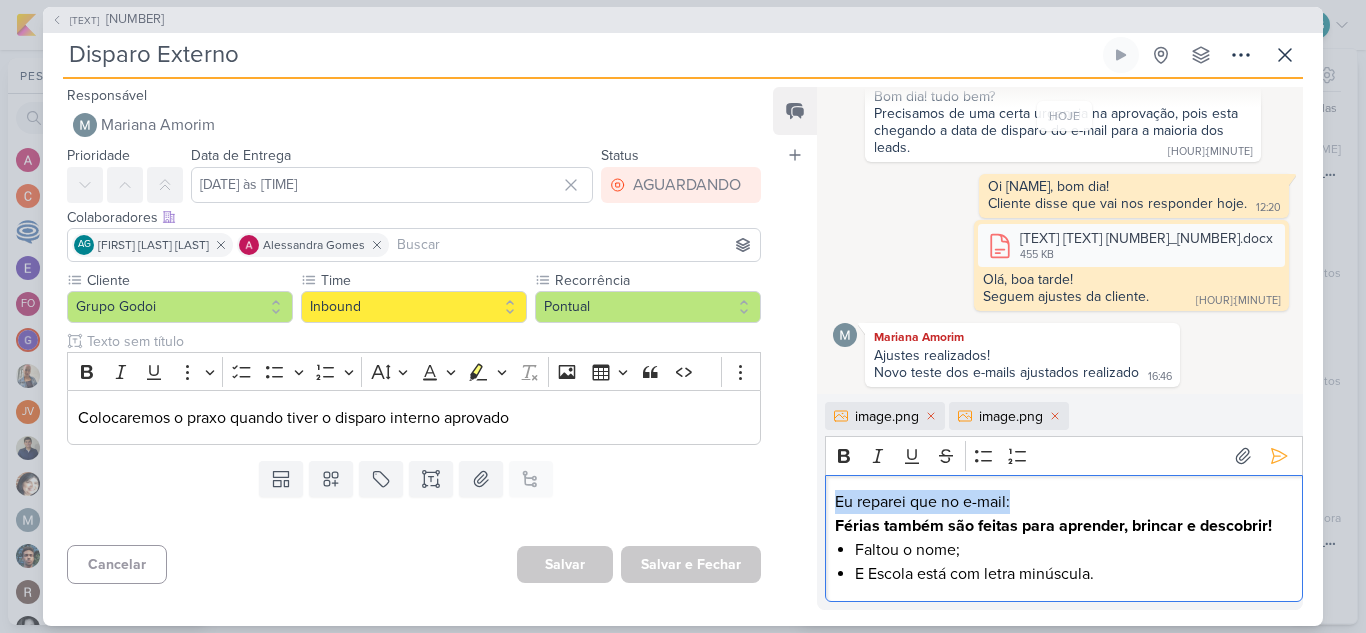 drag, startPoint x: 1024, startPoint y: 501, endPoint x: 814, endPoint y: 495, distance: 210.0857 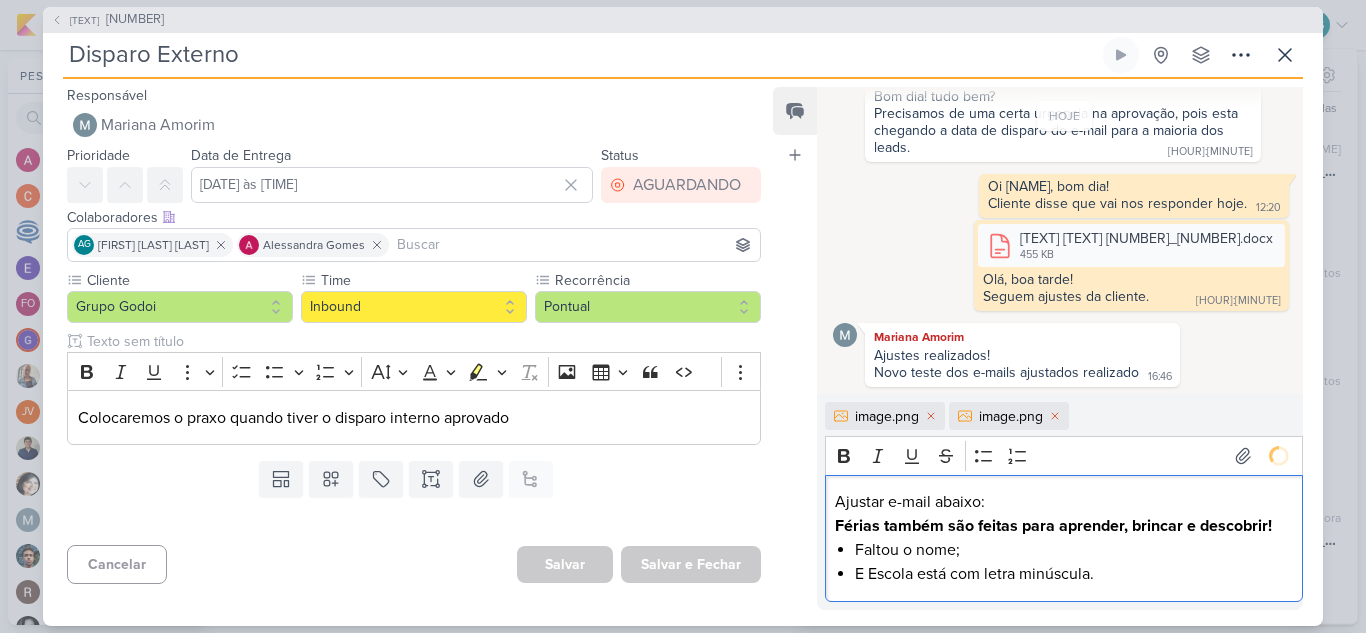scroll, scrollTop: 1511, scrollLeft: 0, axis: vertical 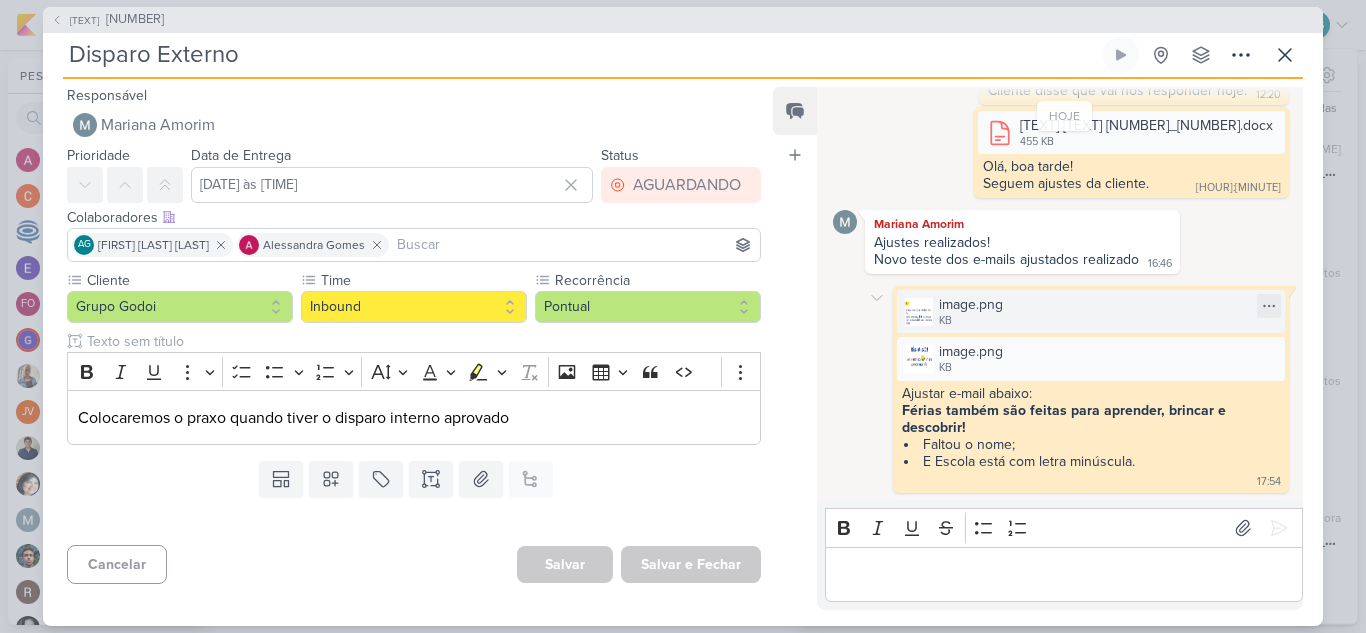 click on "KB" at bounding box center (971, 321) 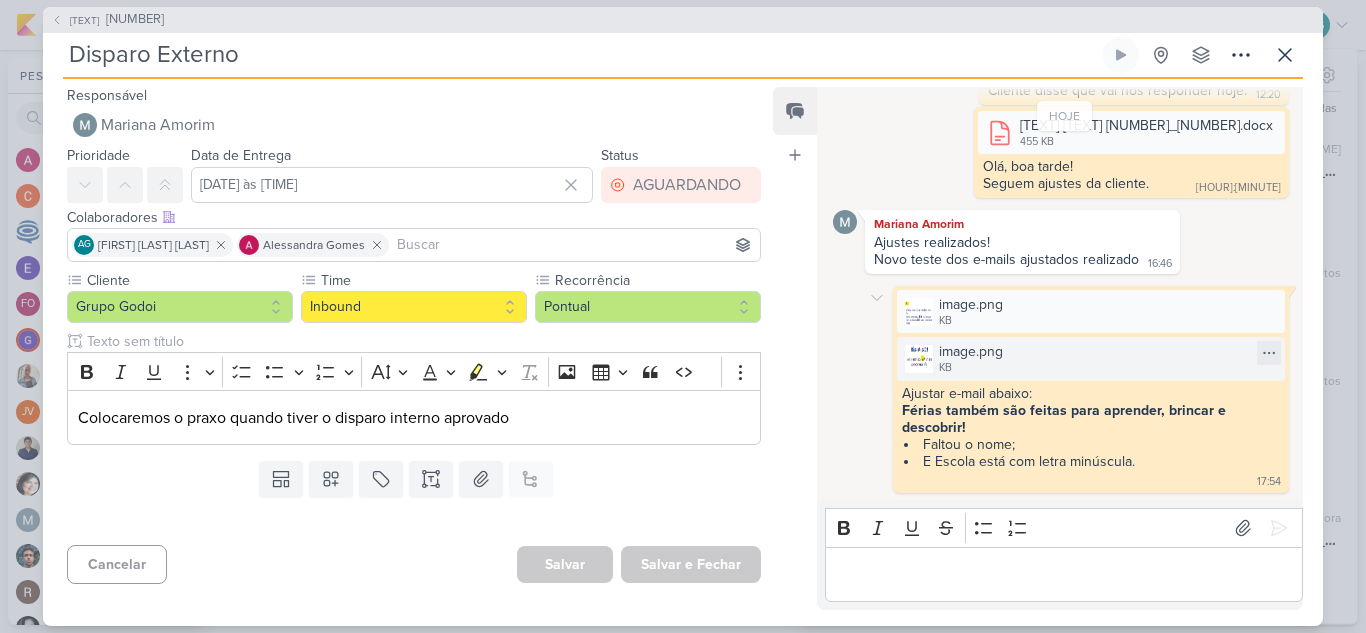 click on "image.png" at bounding box center (971, 351) 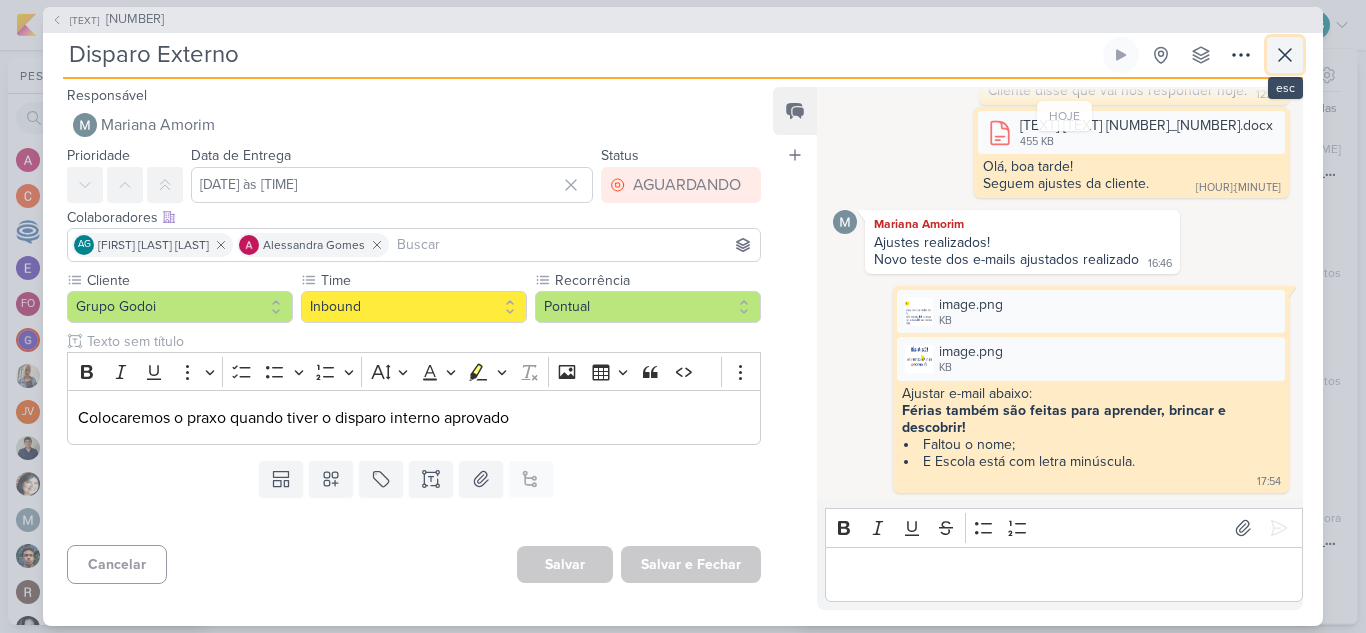 click 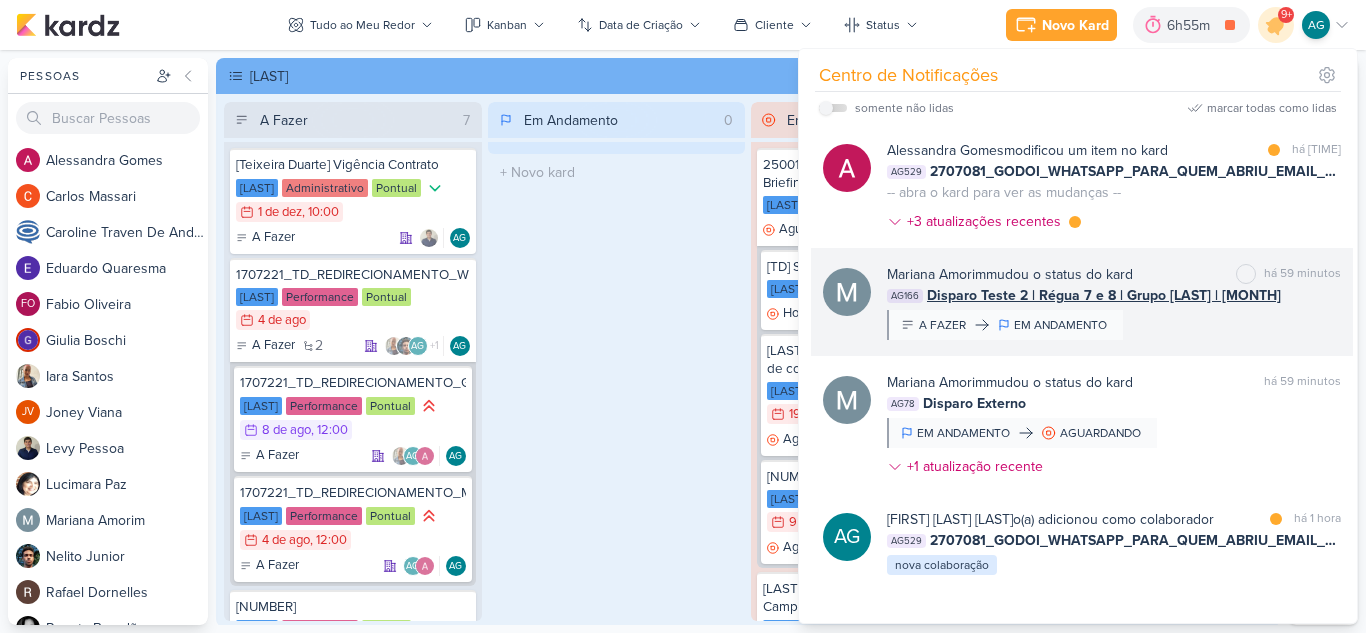 click on "[NAME]  mudou o status do kard
marcar como não lida
há 59 minutos
AG166
Disparo Teste 2 | Régua 7 e 8 | Grupo [NAME] | Agosto
A FAZER
EM ANDAMENTO" at bounding box center (1082, 302) 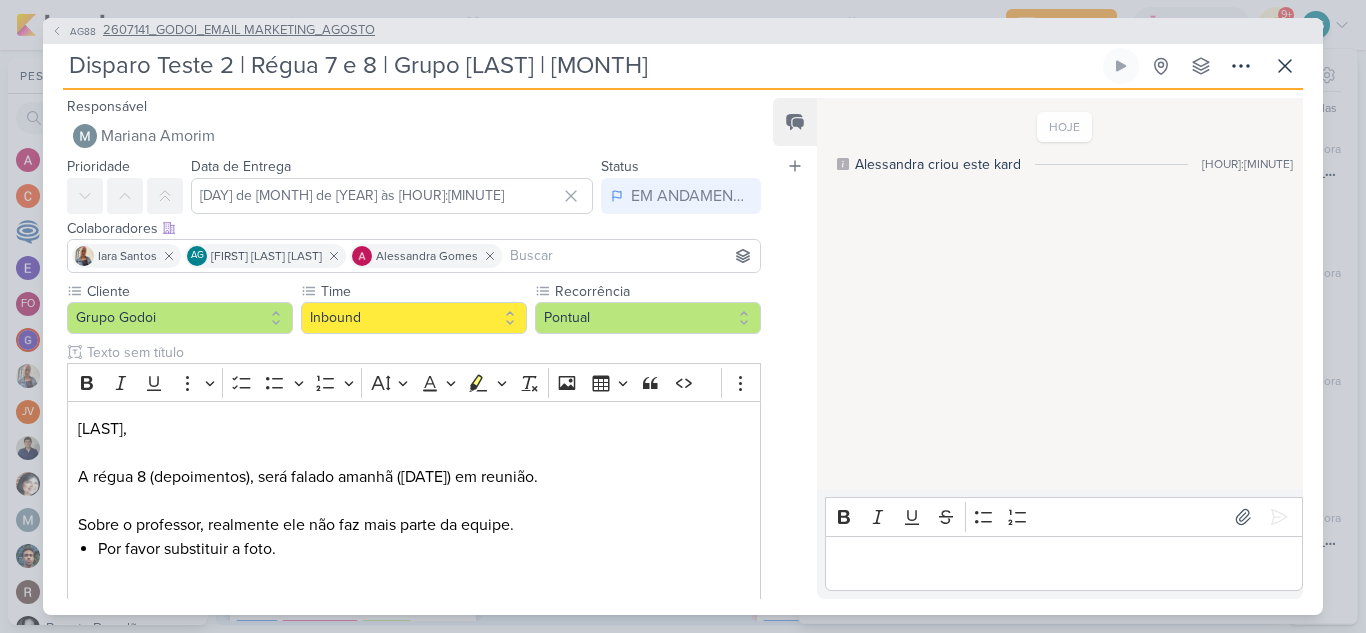 click on "2607141_GODOI_EMAIL MARKETING_AGOSTO" at bounding box center (239, 31) 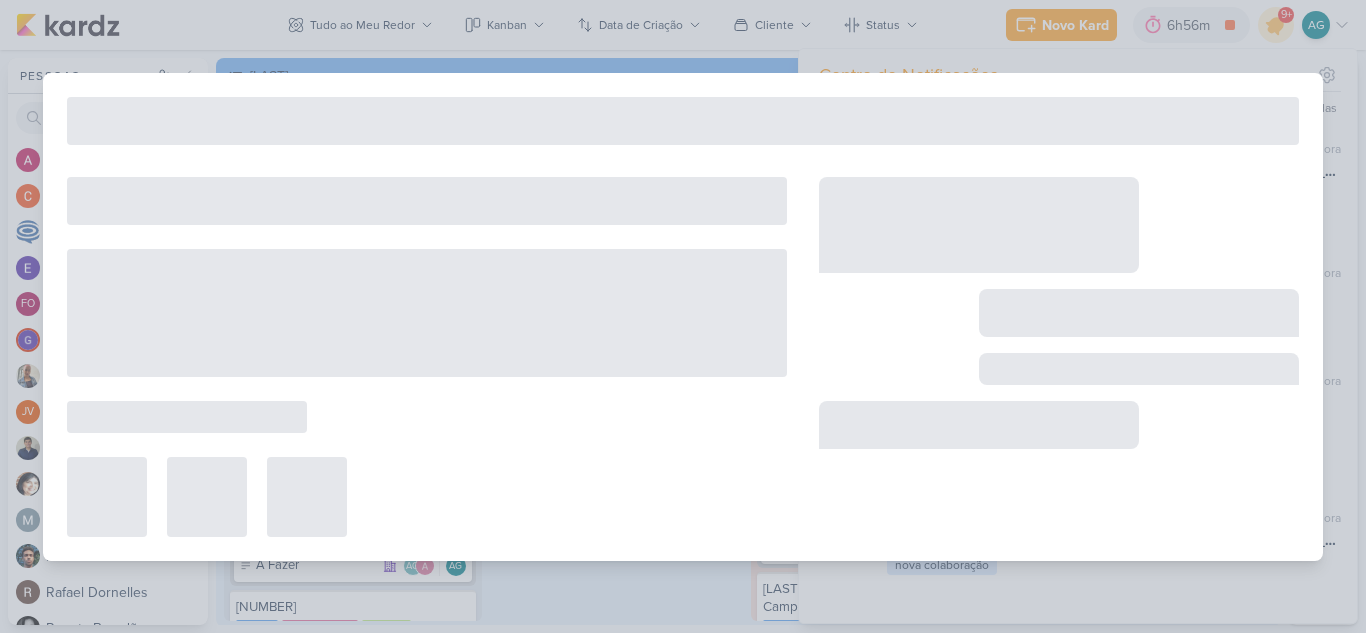 type on "2607141_GODOI_EMAIL MARKETING_AGOSTO" 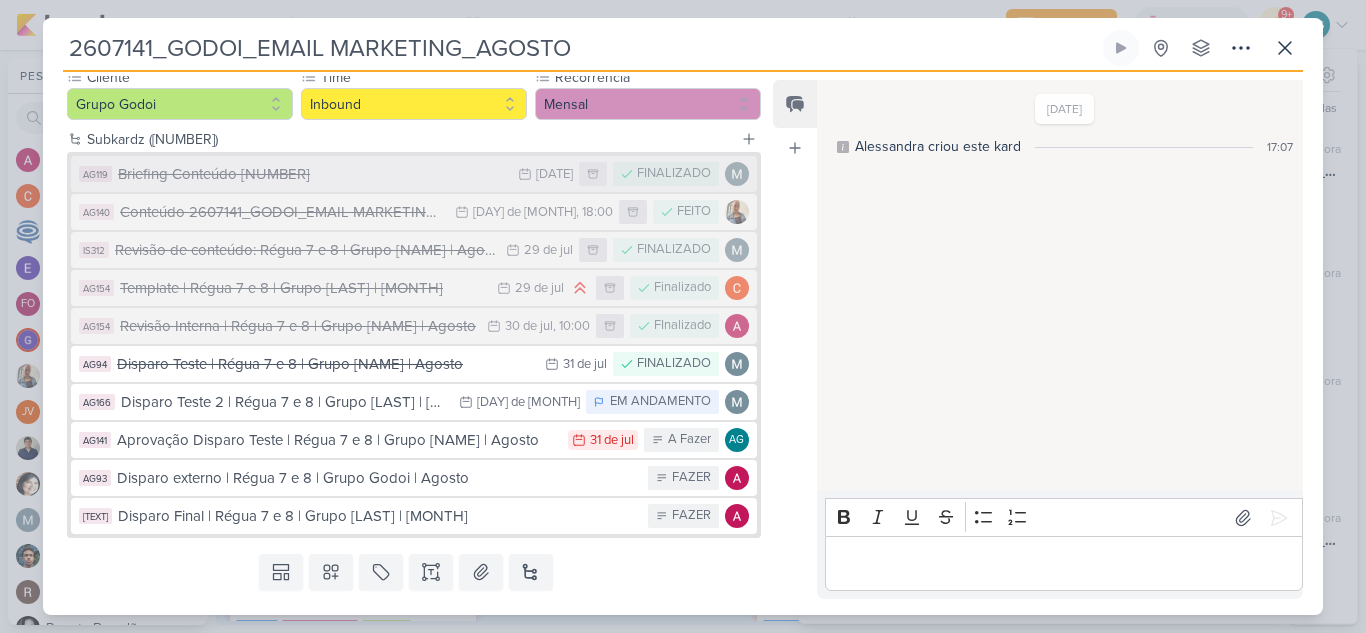 scroll, scrollTop: 200, scrollLeft: 0, axis: vertical 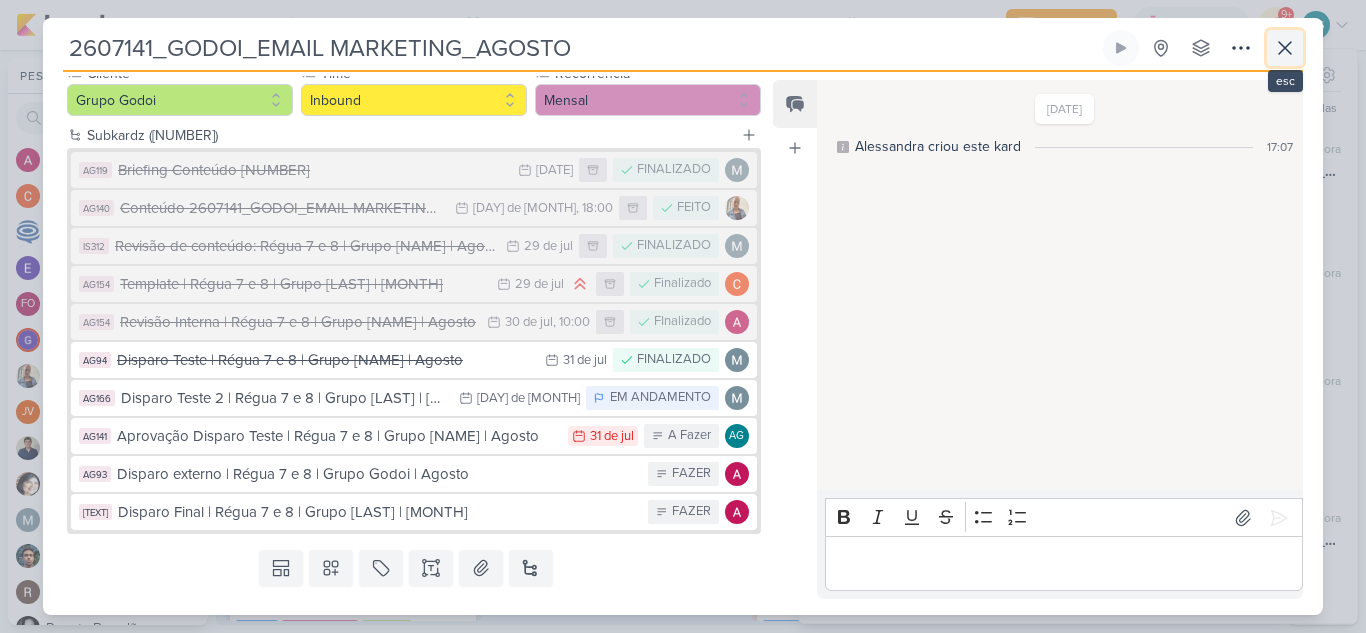 click 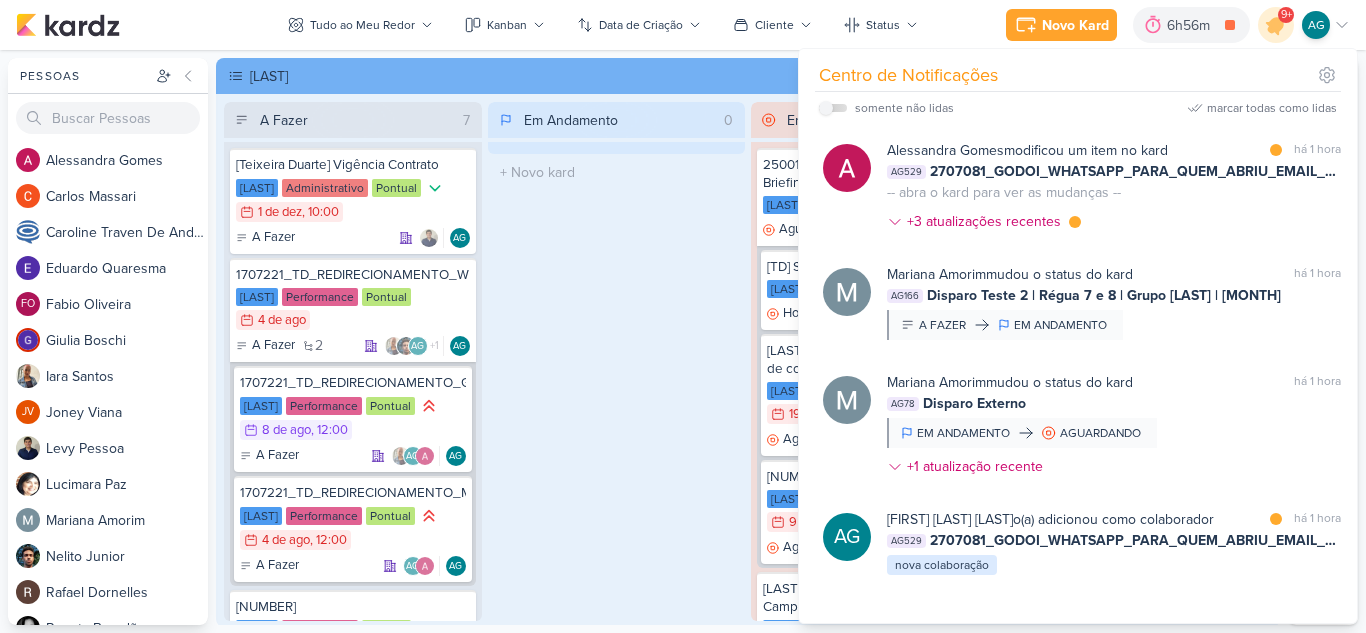 click on "Em Andamento
[NUMBER]
O título do kard deve ter menos que 100 caracteres" at bounding box center (617, 361) 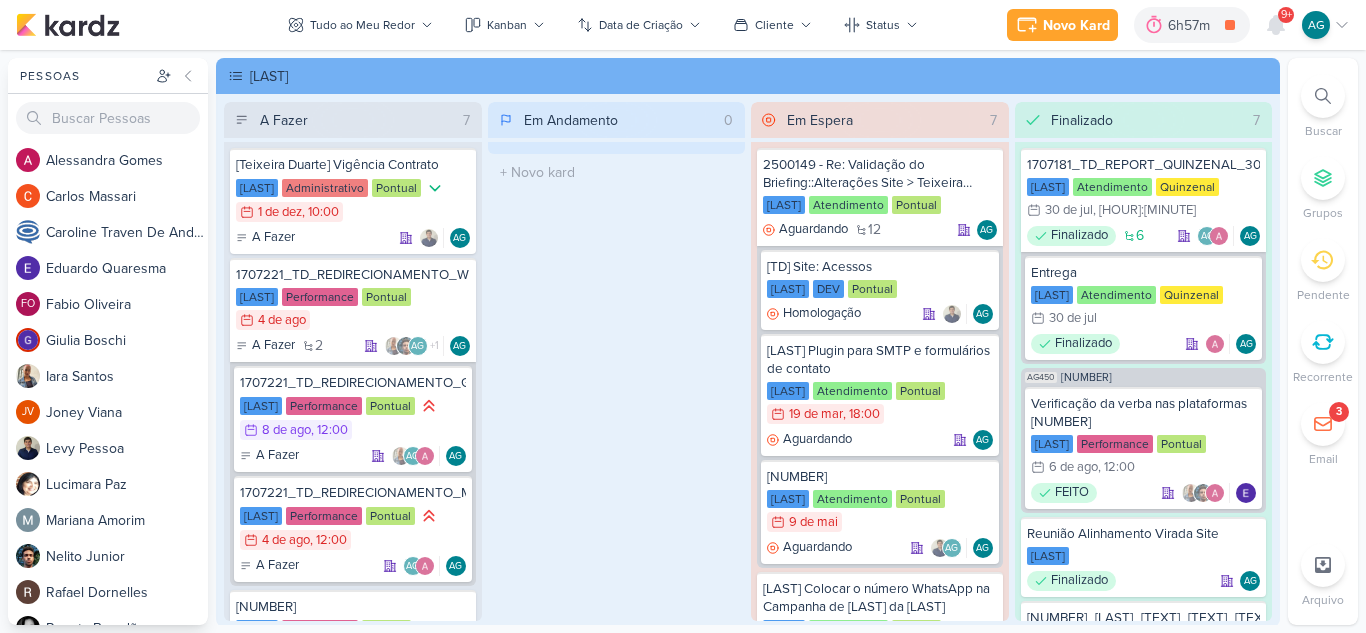 click 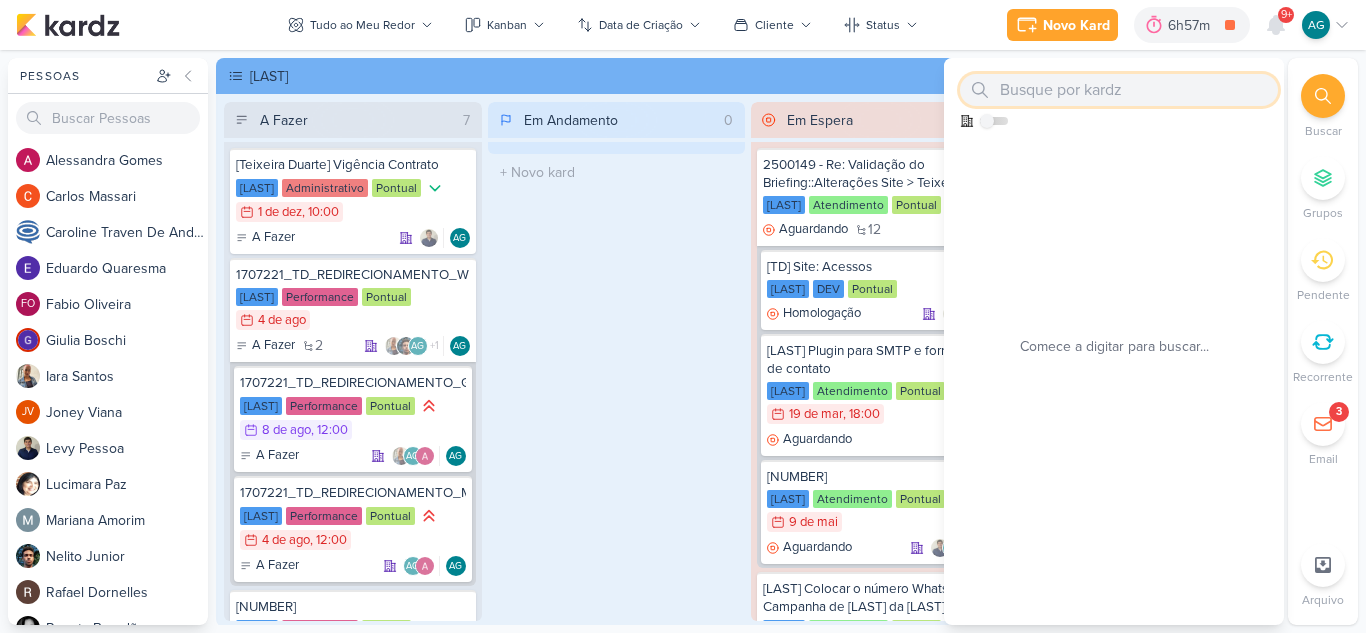 click at bounding box center [1119, 90] 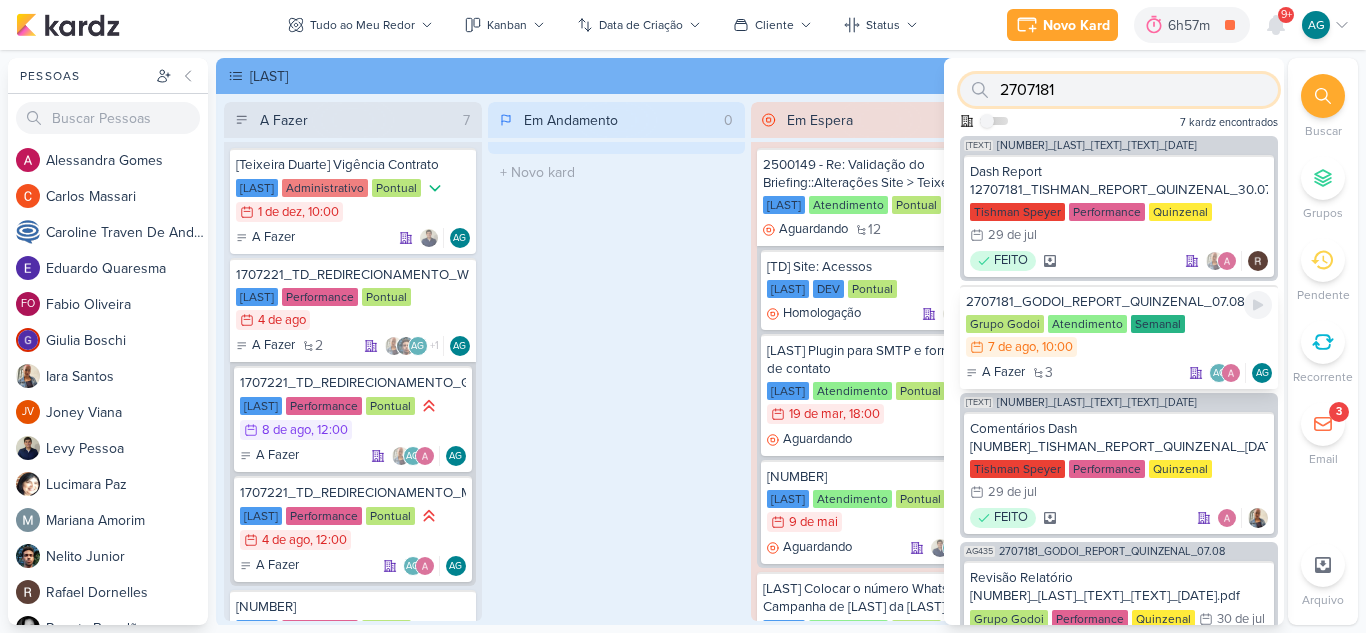 type on "2707181" 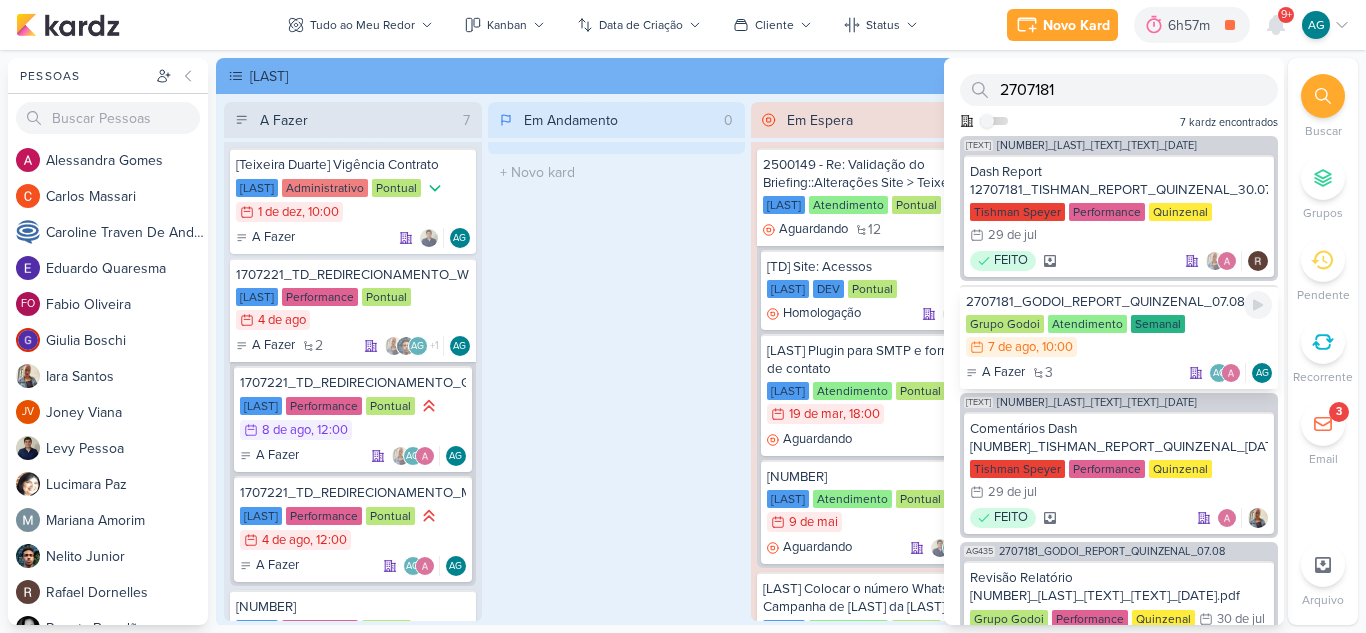 click on "2707181_GODOI_REPORT_QUINZENAL_07.08" at bounding box center [1119, 302] 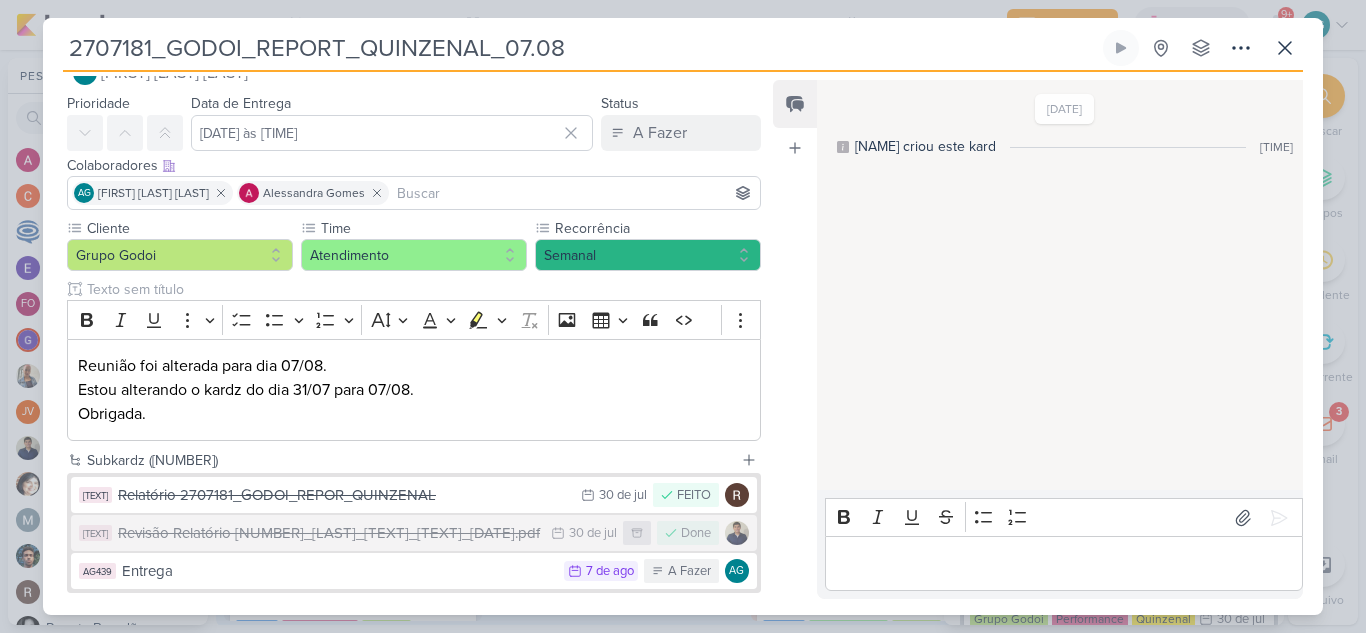 scroll, scrollTop: 0, scrollLeft: 0, axis: both 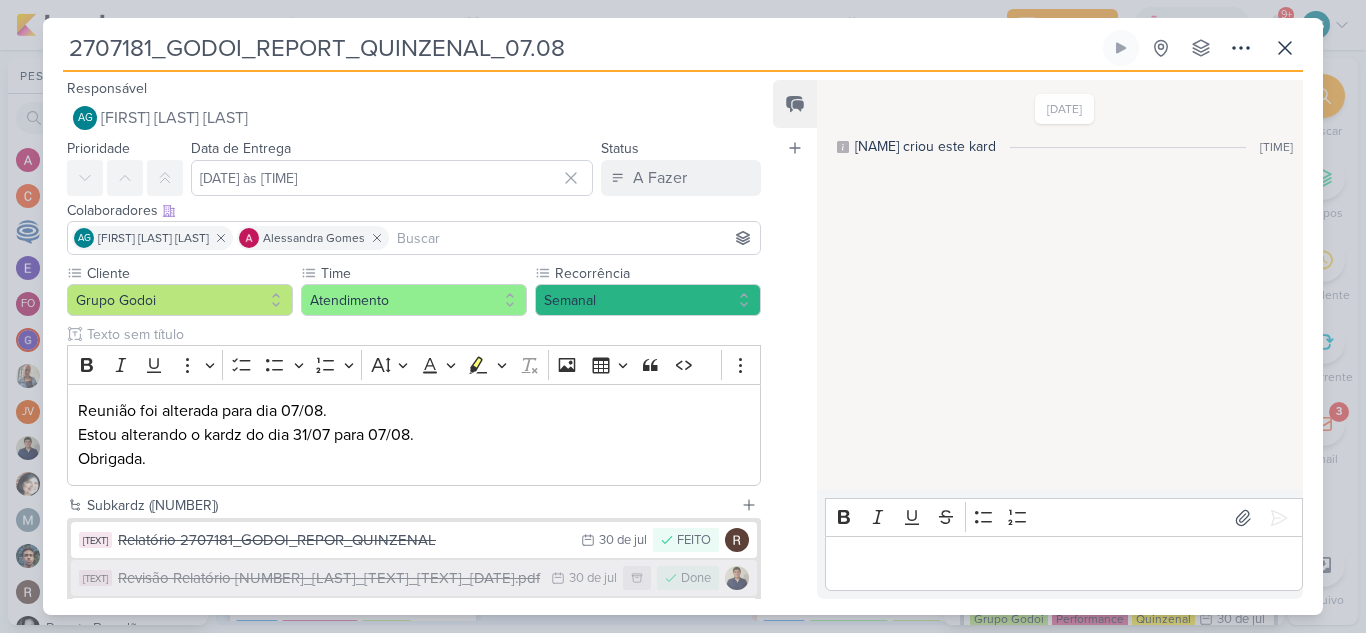 click on "Revisão Relatório [NUMBER]_[LAST]_[TEXT]_[TEXT]_[DATE].pdf" at bounding box center (329, 578) 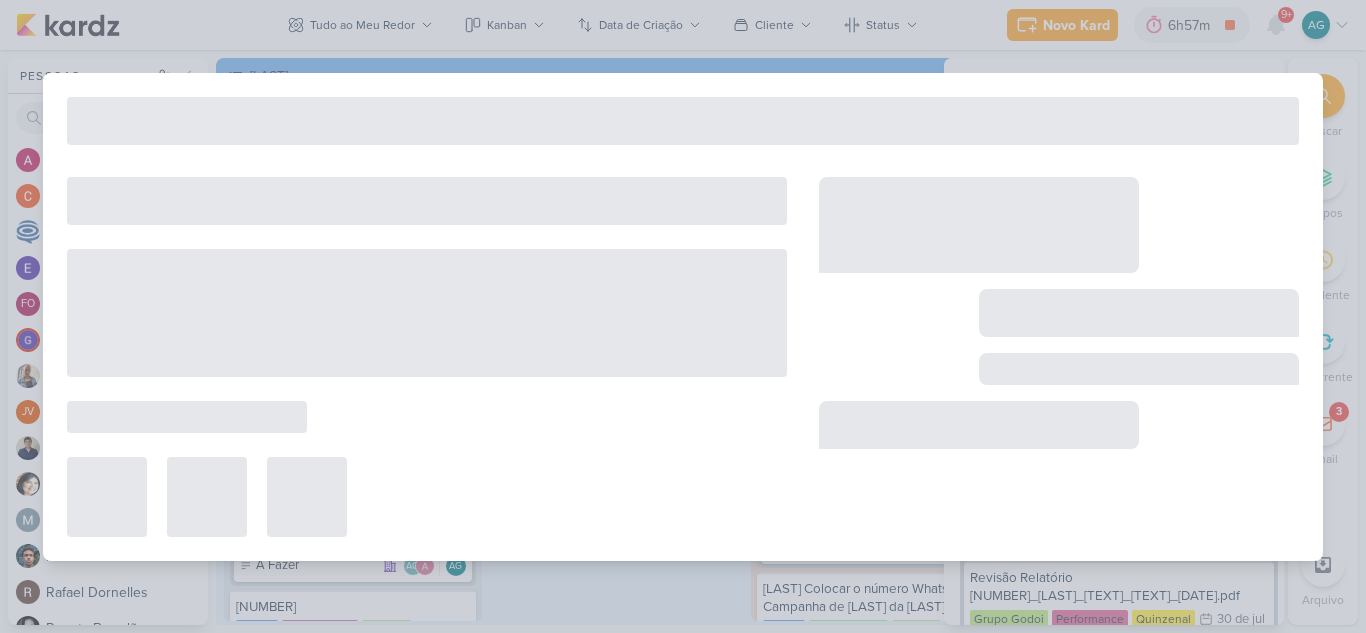 type on "Revisão Relatório [NUMBER]_[LAST]_[TEXT]_[TEXT]_[DATE].pdf" 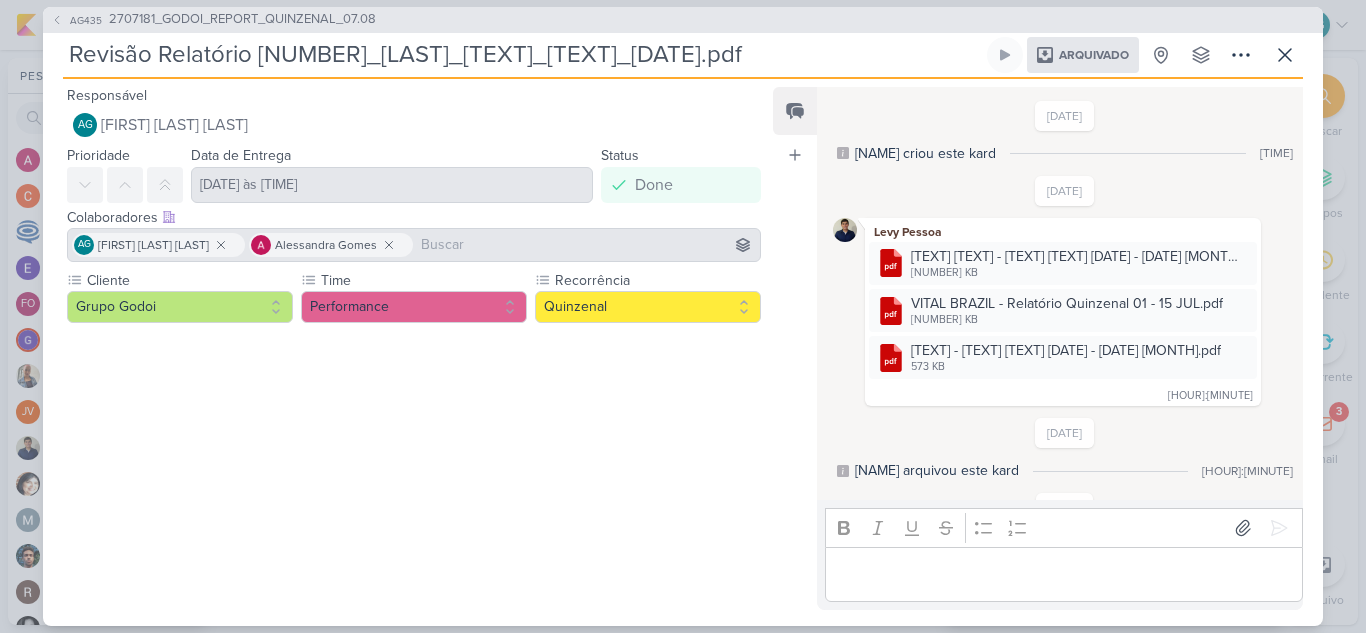 scroll, scrollTop: 136, scrollLeft: 0, axis: vertical 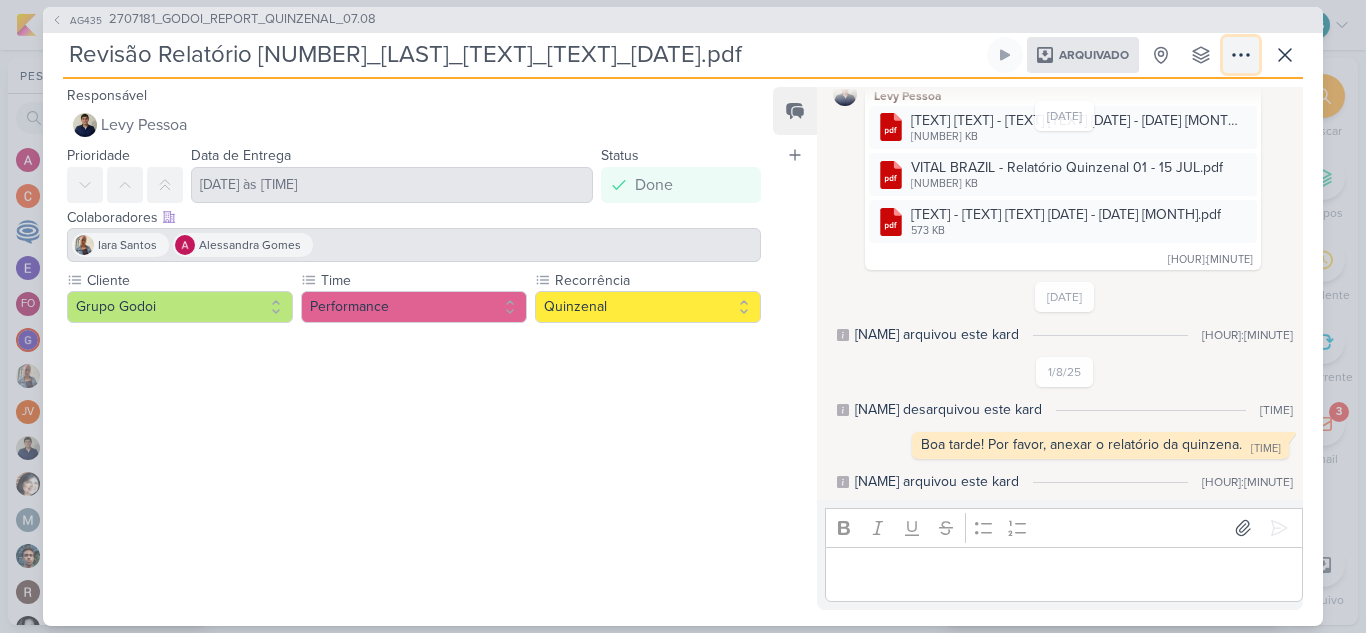 click 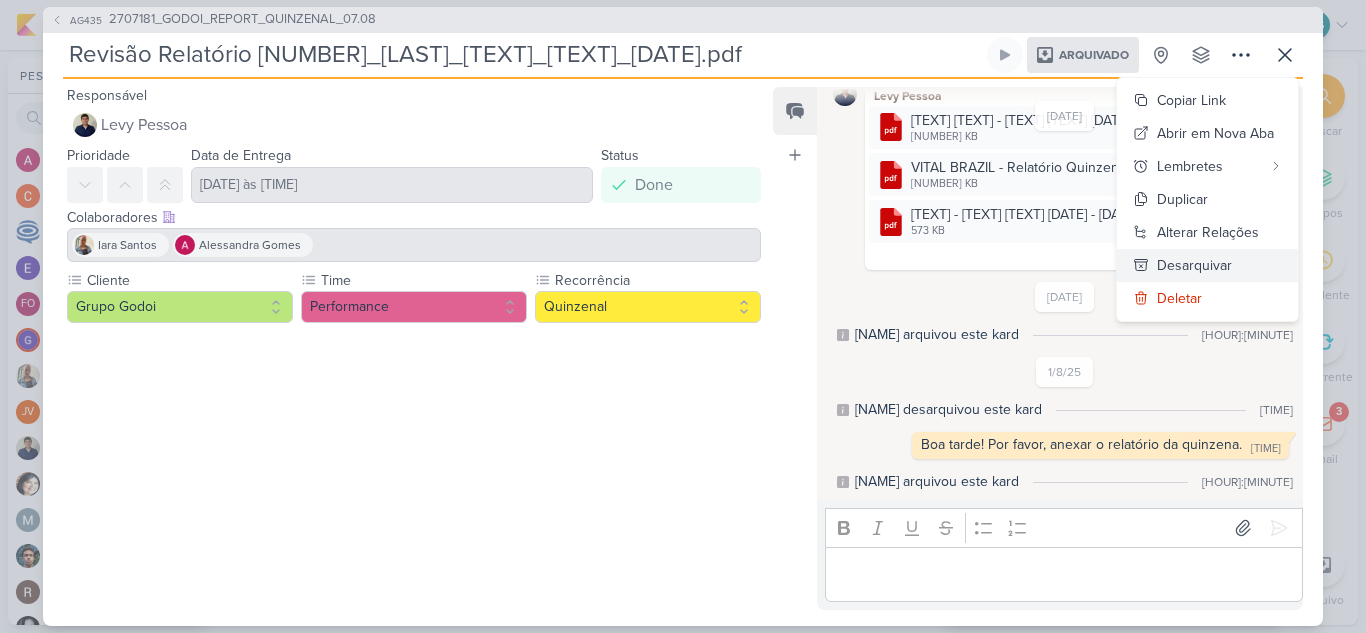click on "Desarquivar" at bounding box center [1194, 265] 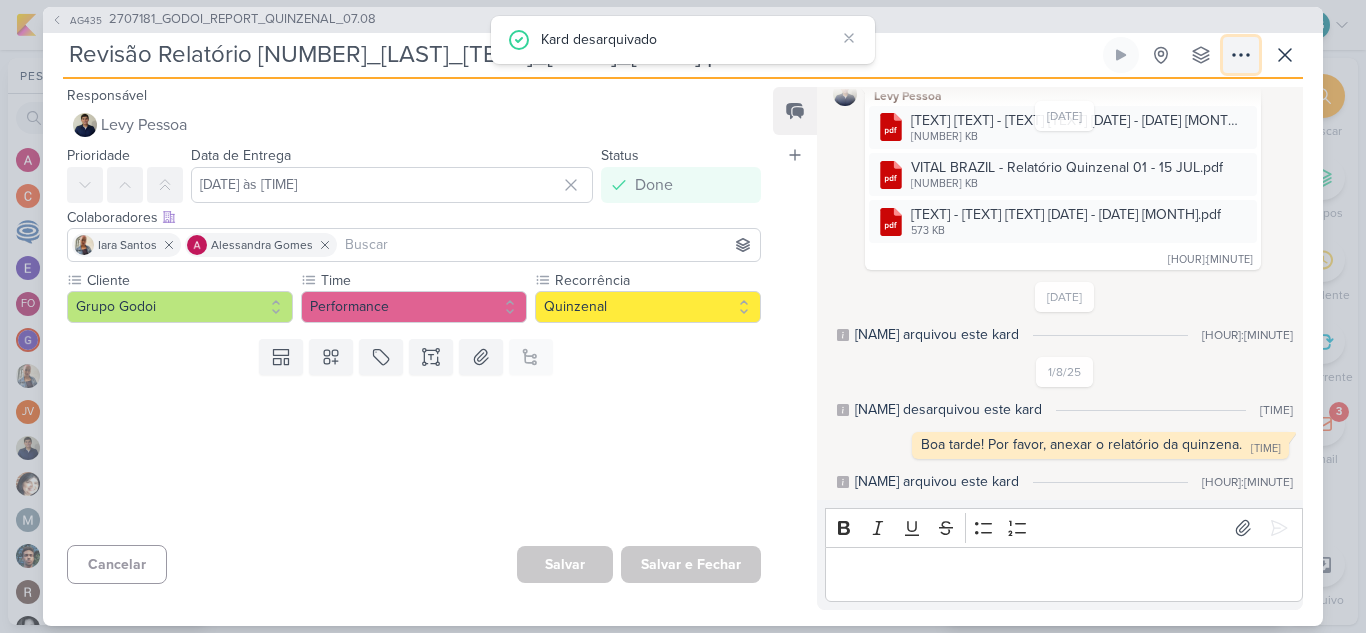 click 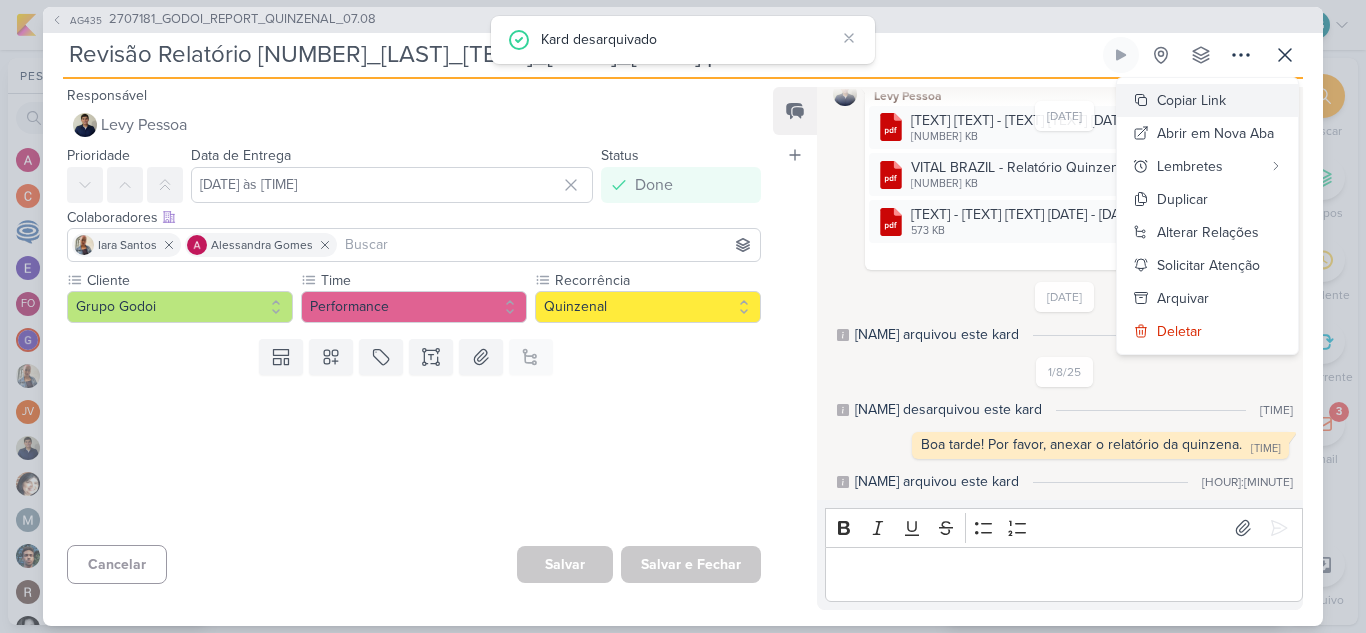 click on "Copiar Link" at bounding box center [1207, 100] 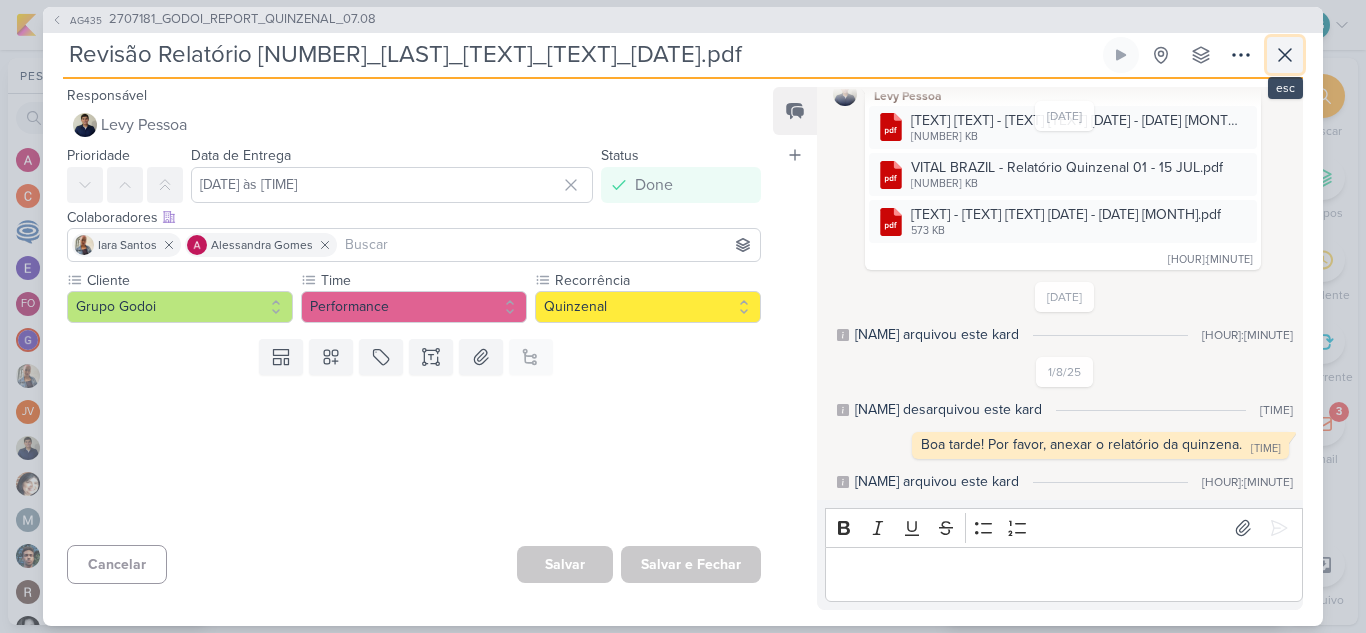 click 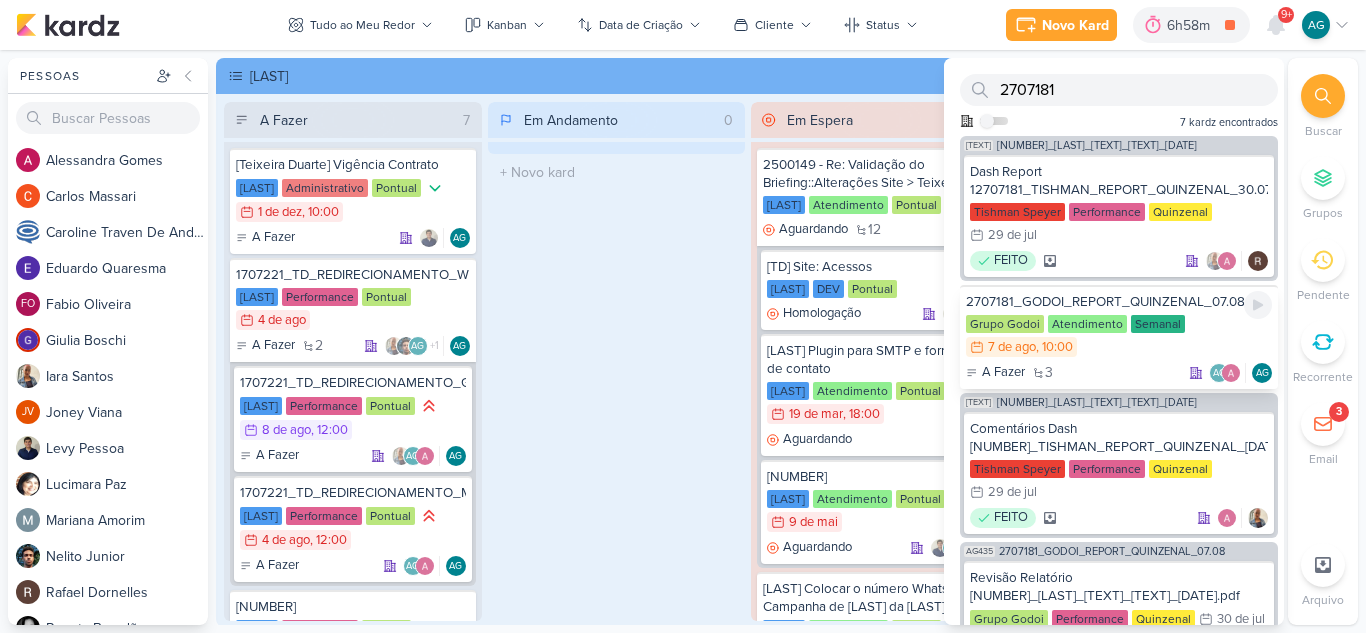 click on "2707181_GODOI_REPORT_QUINZENAL_07.08" at bounding box center (1119, 302) 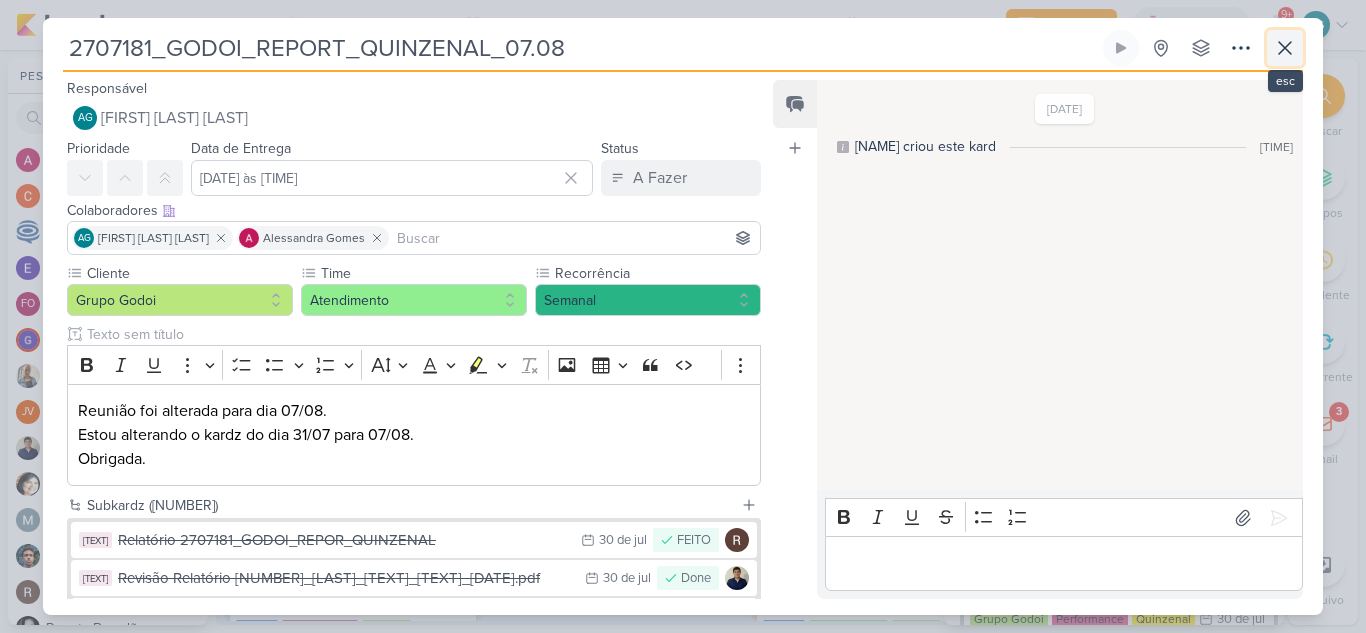 click 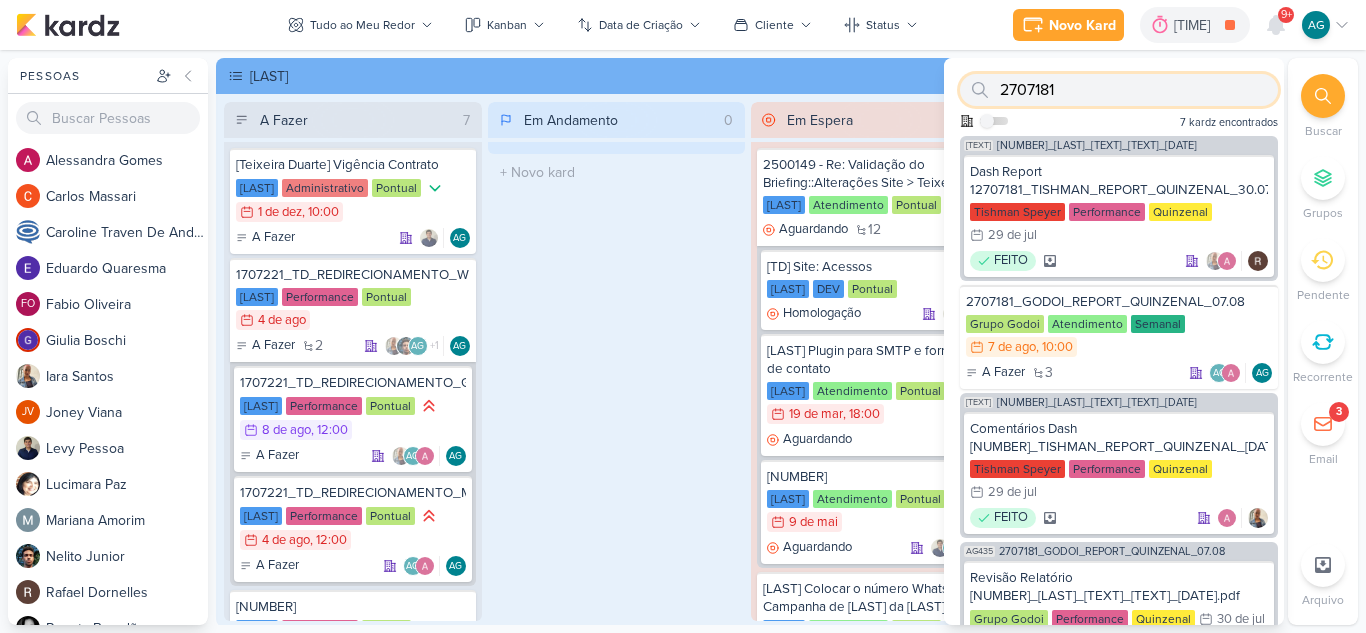 drag, startPoint x: 1097, startPoint y: 95, endPoint x: 937, endPoint y: 82, distance: 160.52725 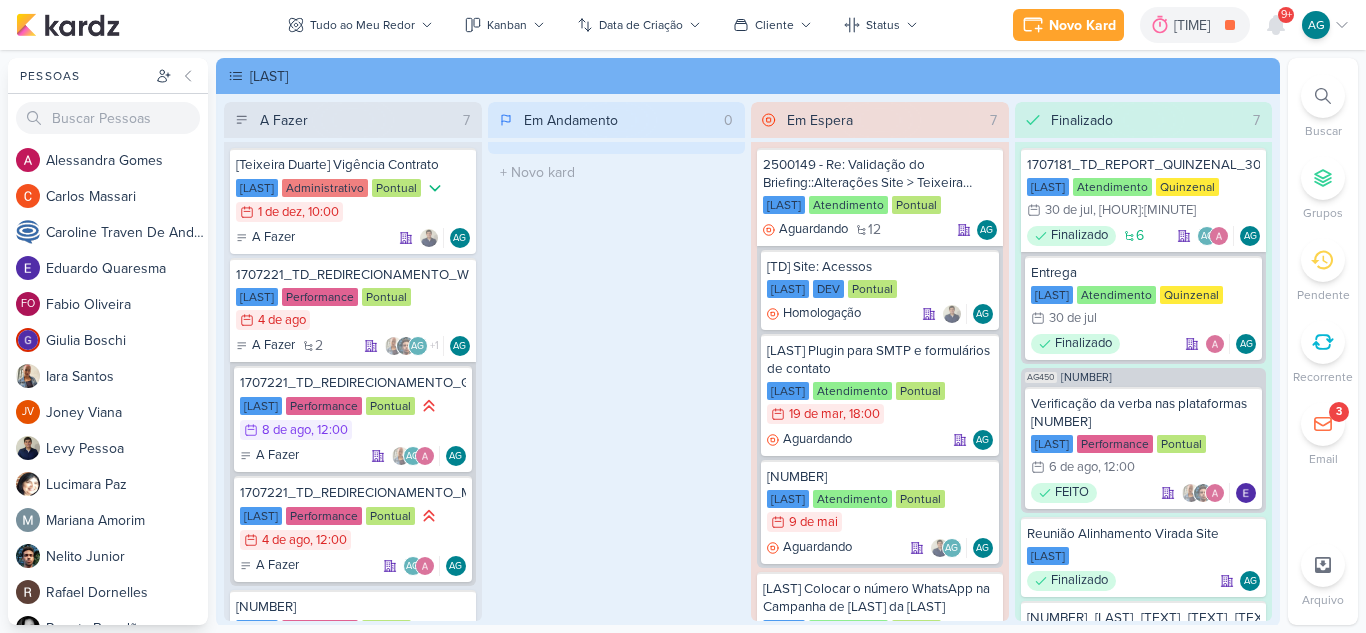 click at bounding box center [1323, 96] 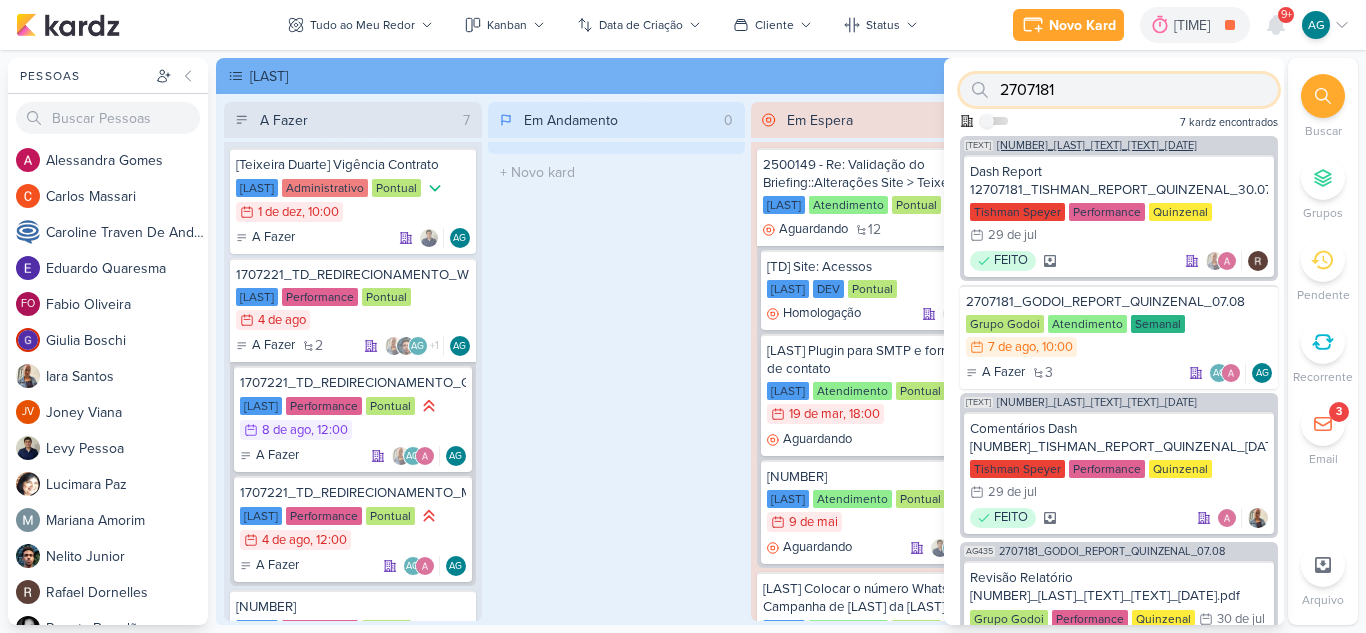paste on "370730" 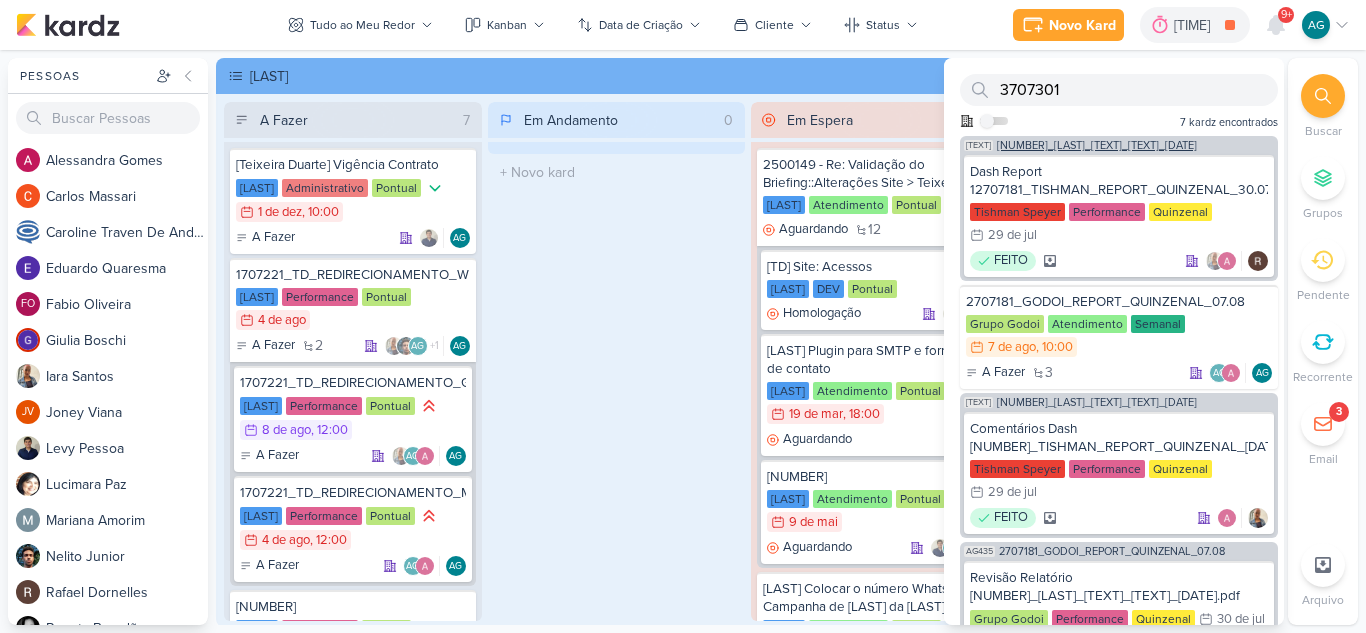 click on "[NUMBER]_[LAST]_[TEXT]_[TEXT]_[DATE]" at bounding box center (1097, 145) 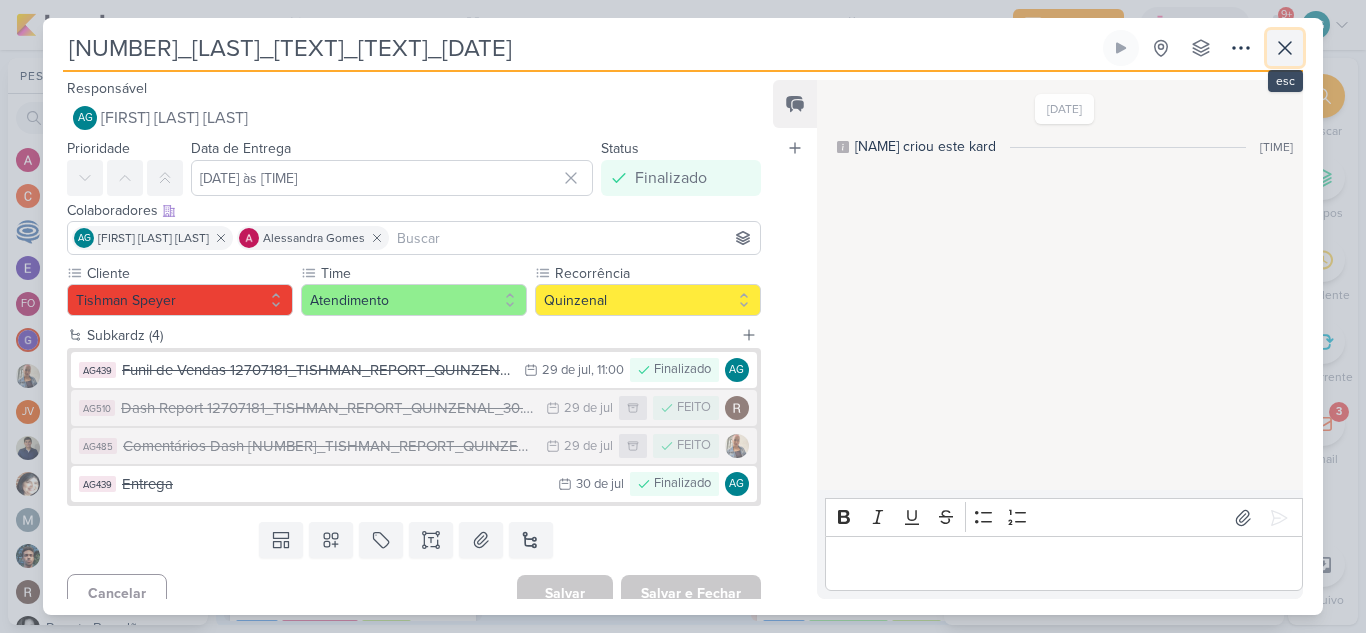 click 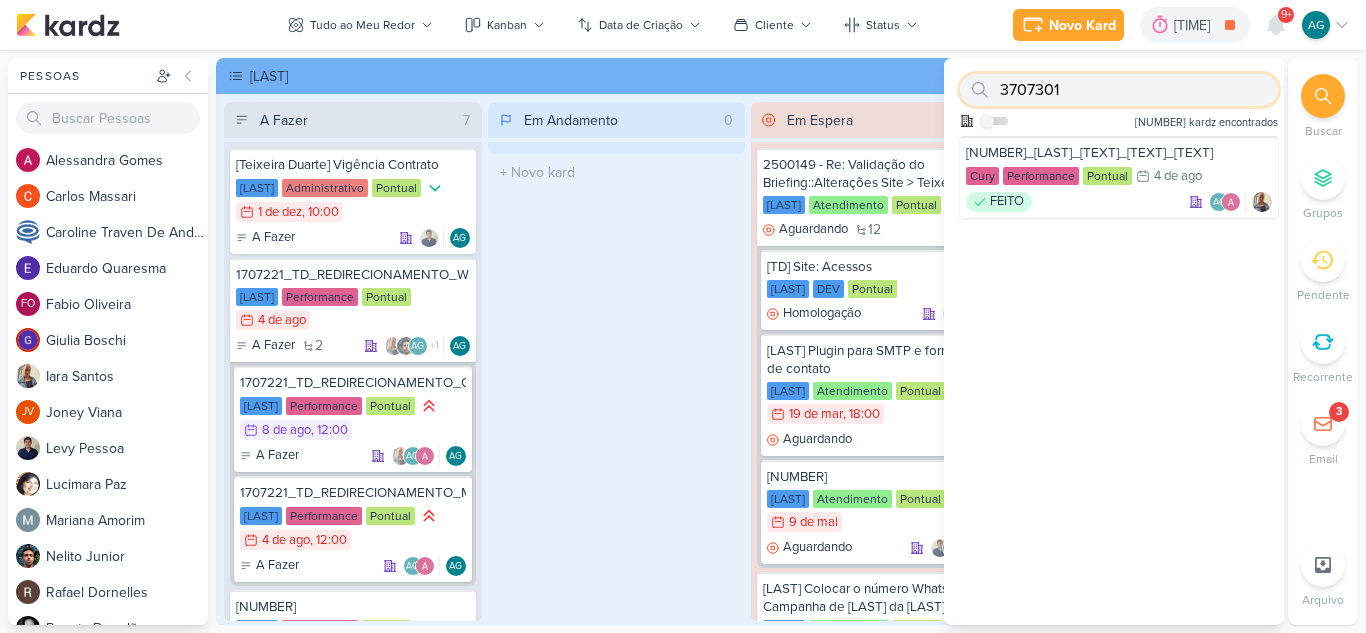 drag, startPoint x: 1112, startPoint y: 83, endPoint x: 964, endPoint y: 88, distance: 148.08444 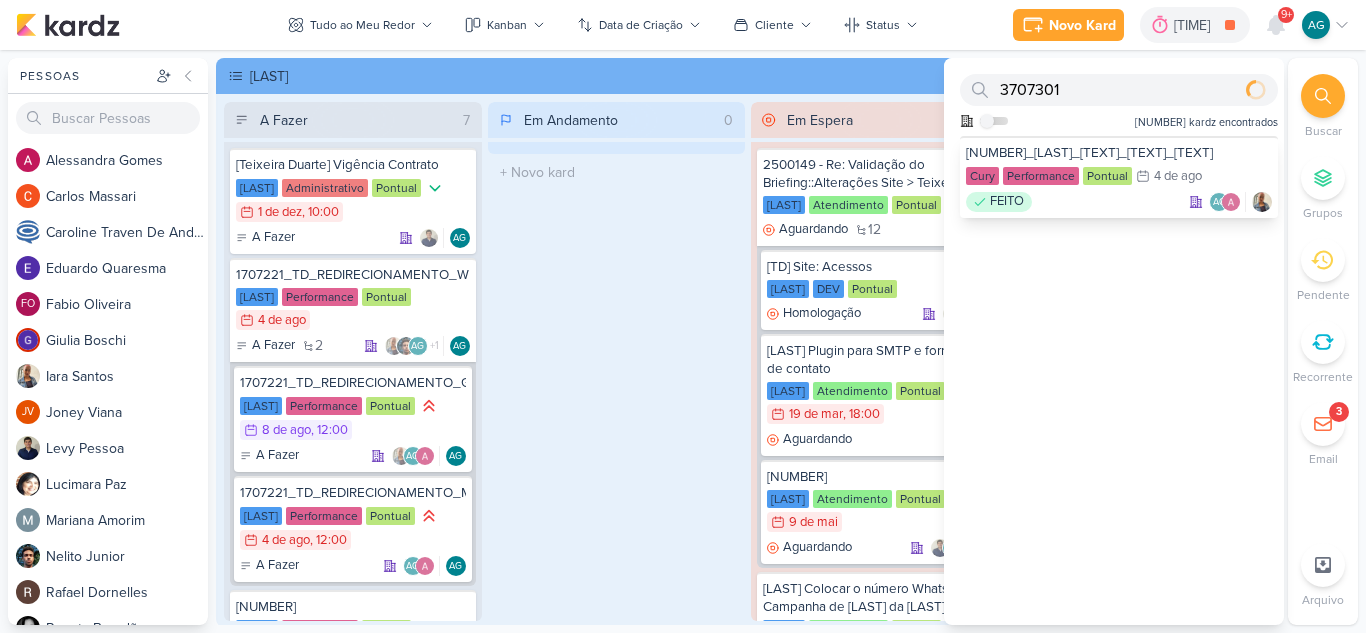 click on "[NUMBER]" at bounding box center (1119, 177) 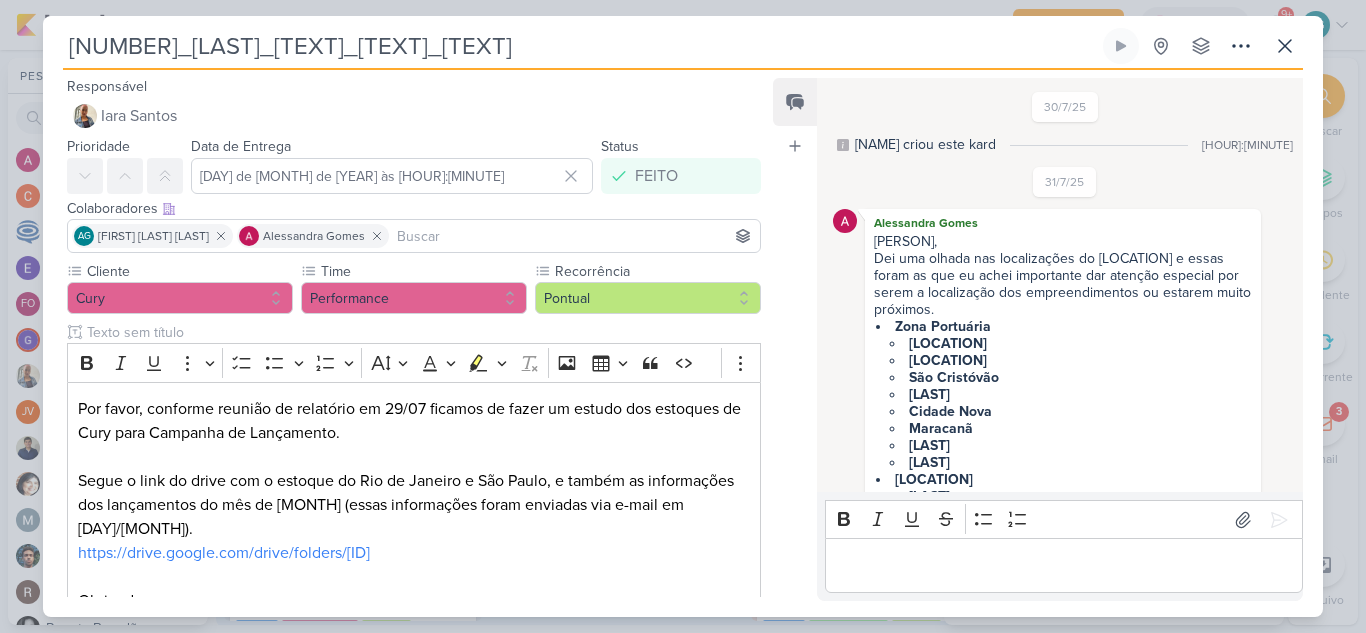 scroll, scrollTop: 734, scrollLeft: 0, axis: vertical 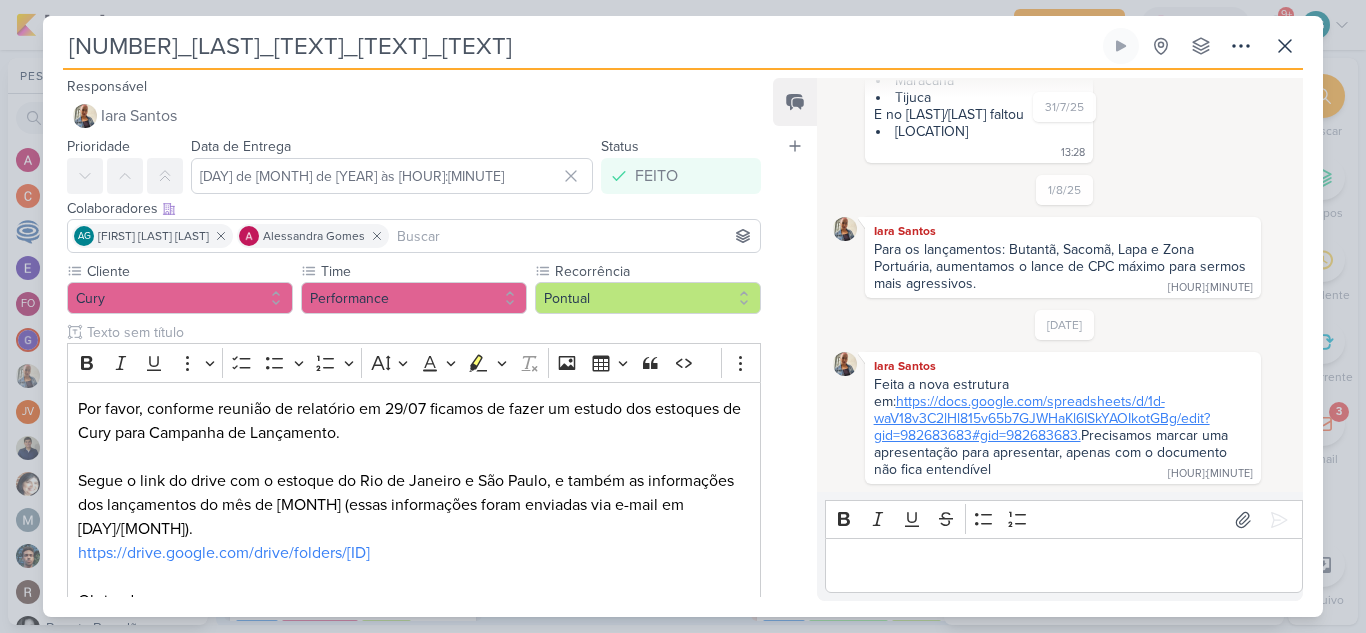 click on "https://docs.google.com/spreadsheets/d/1d-waV18v3C2lHl815v65b7GJWHaKl6ISkYAOIkotGBg/edit?gid=982683683#gid=982683683." at bounding box center (1042, 418) 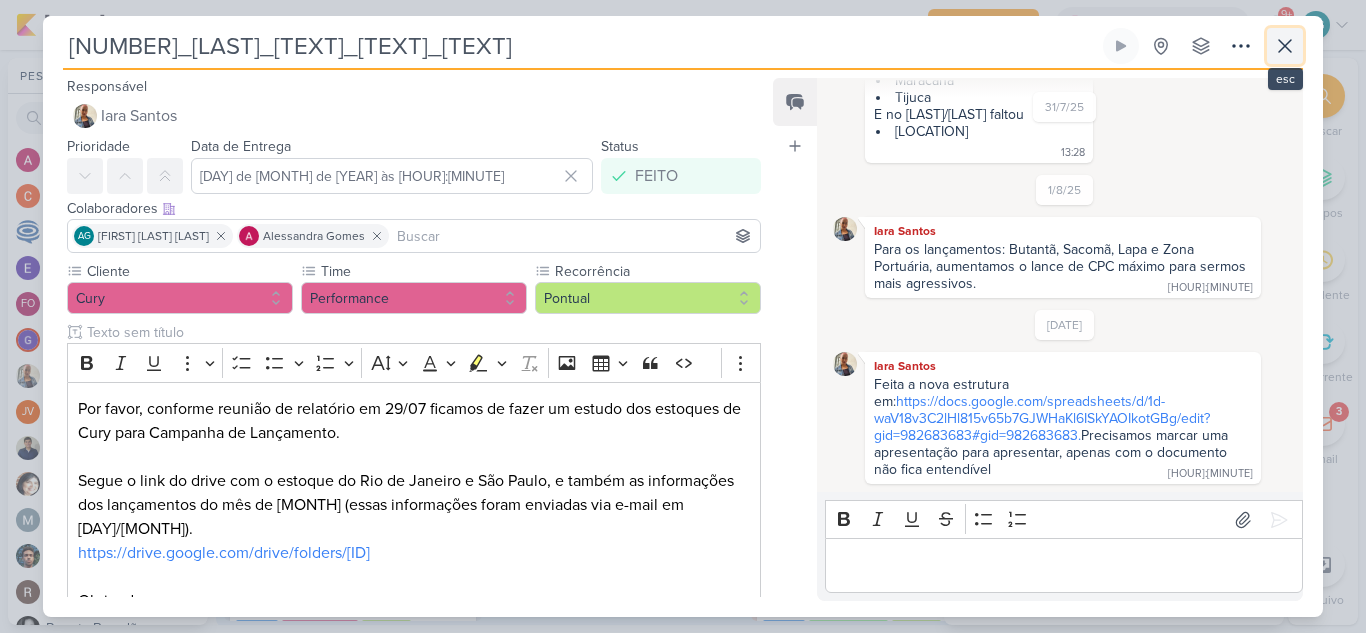 click 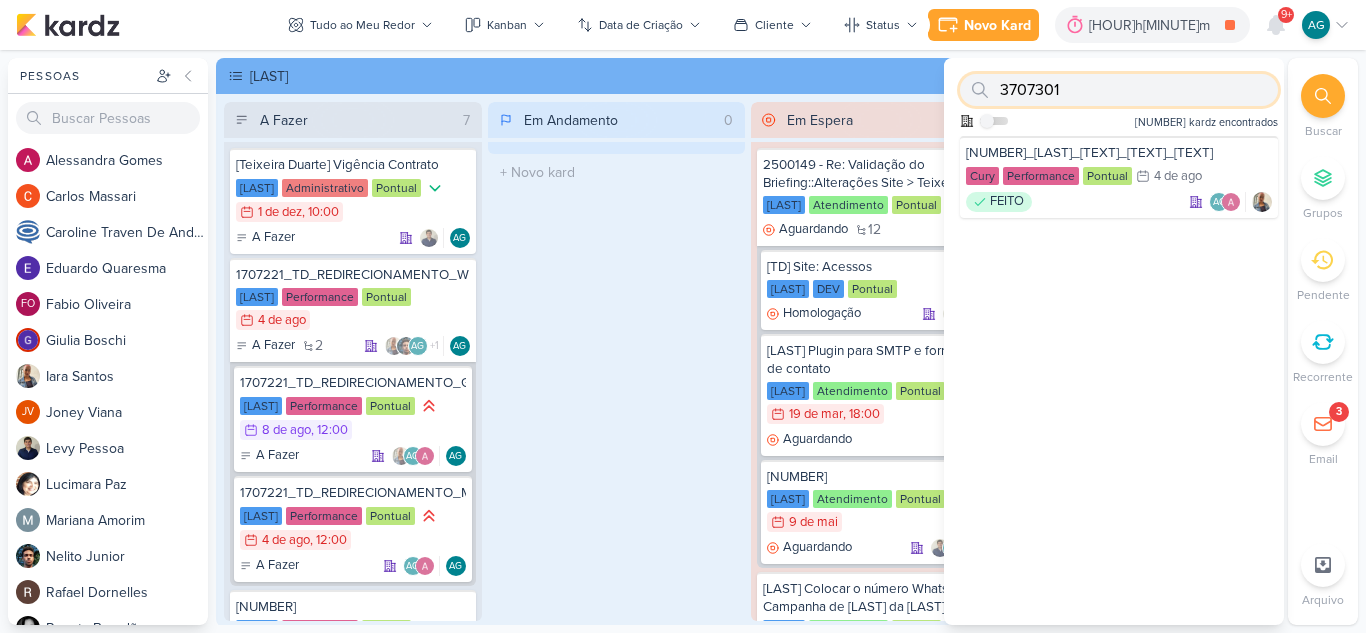 drag, startPoint x: 1139, startPoint y: 86, endPoint x: 985, endPoint y: 91, distance: 154.08115 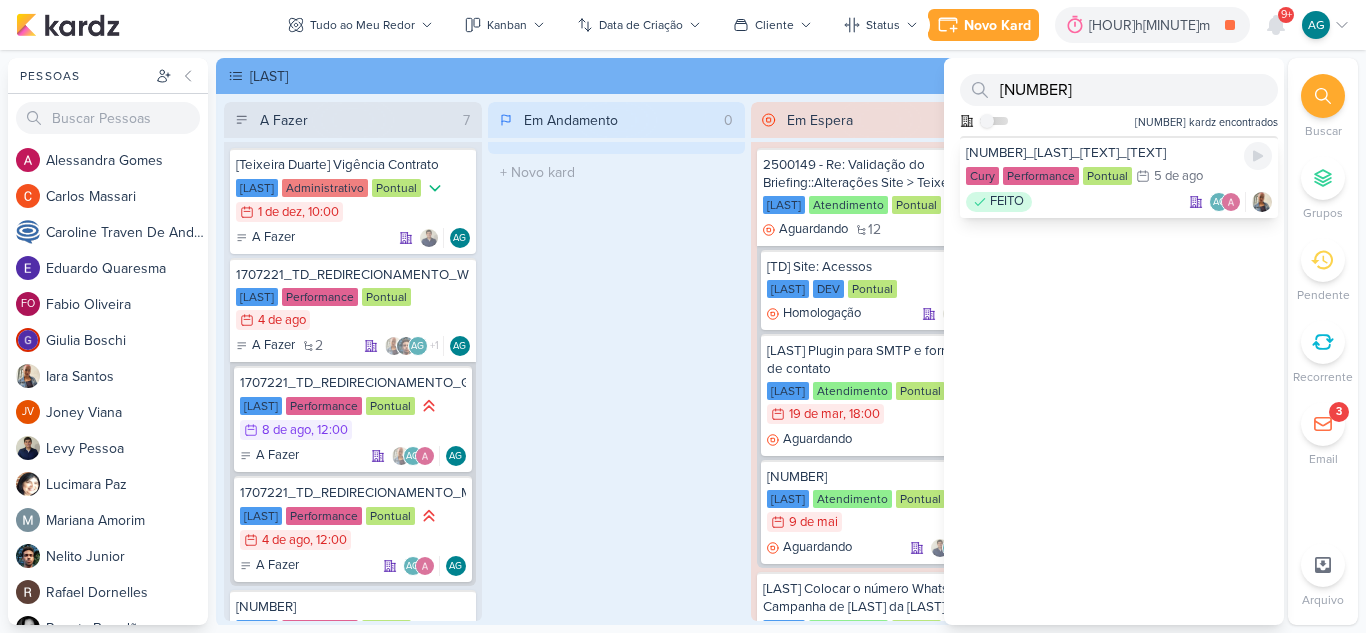 click on "FEITO
AG" at bounding box center [1119, 202] 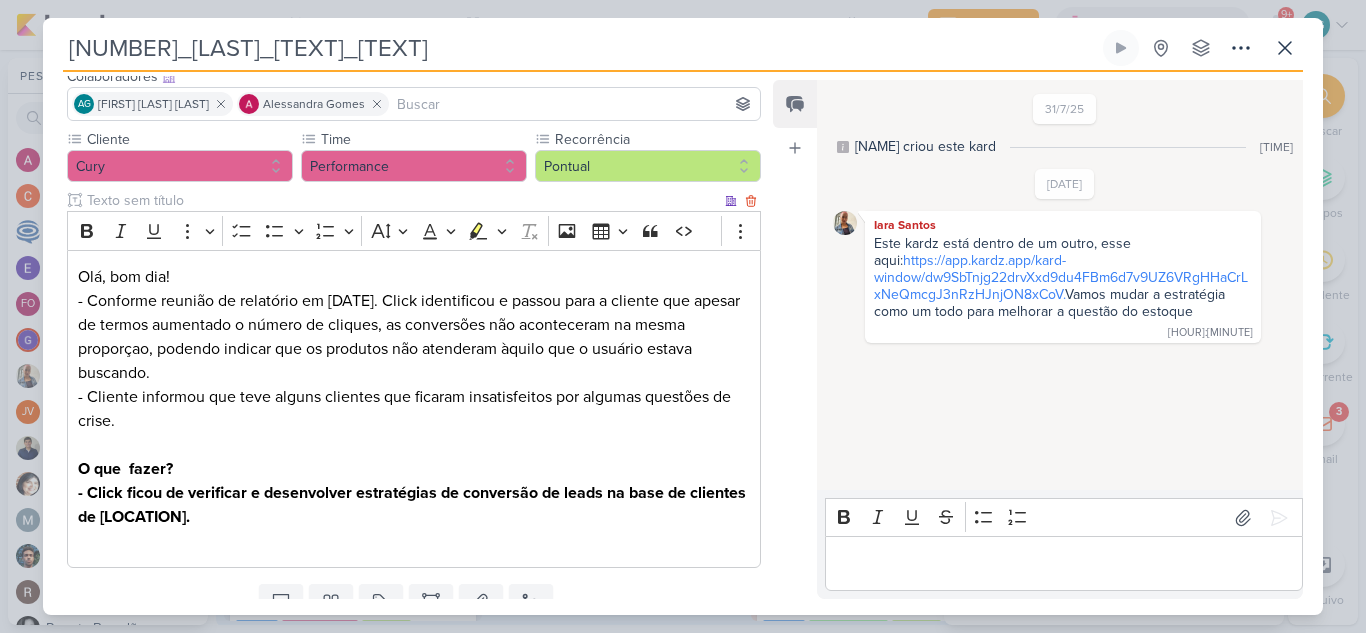 scroll, scrollTop: 200, scrollLeft: 0, axis: vertical 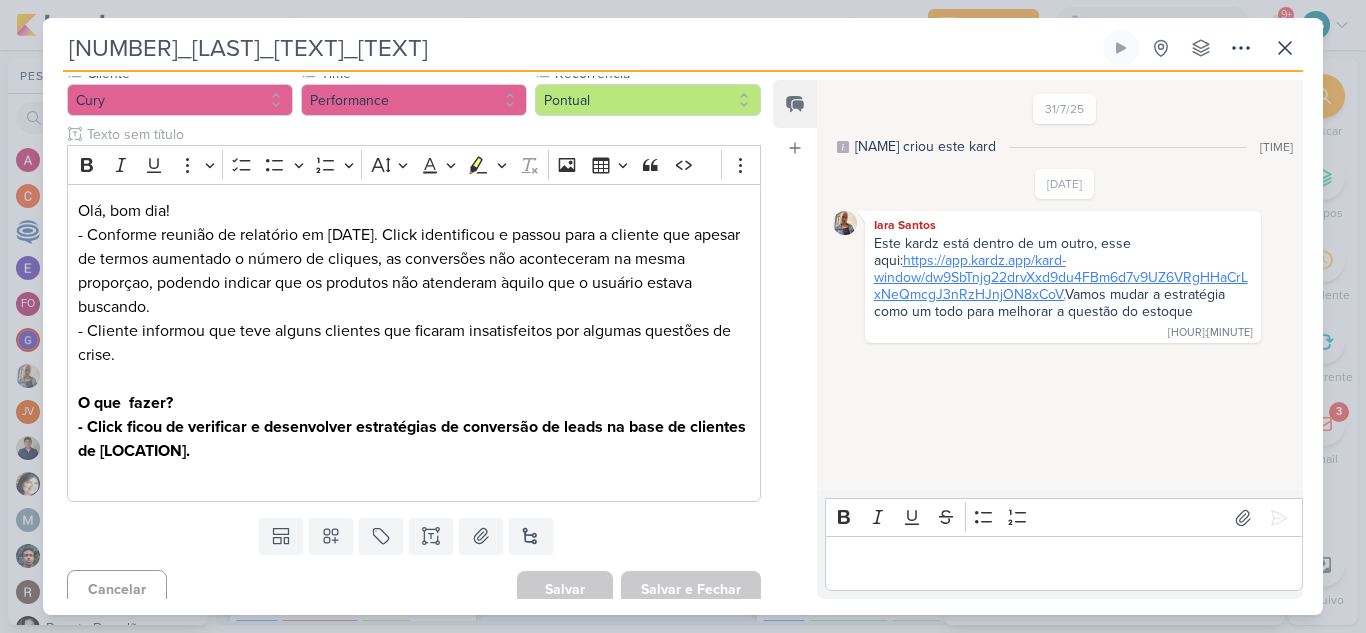 click on "https://app.kardz.app/kard-window/dw9SbTnjg22drvXxd9du4FBm6d7v9UZ6VRgHHaCrLxNeQmcgJ3nRzHJnjON8xCoV." at bounding box center [1061, 277] 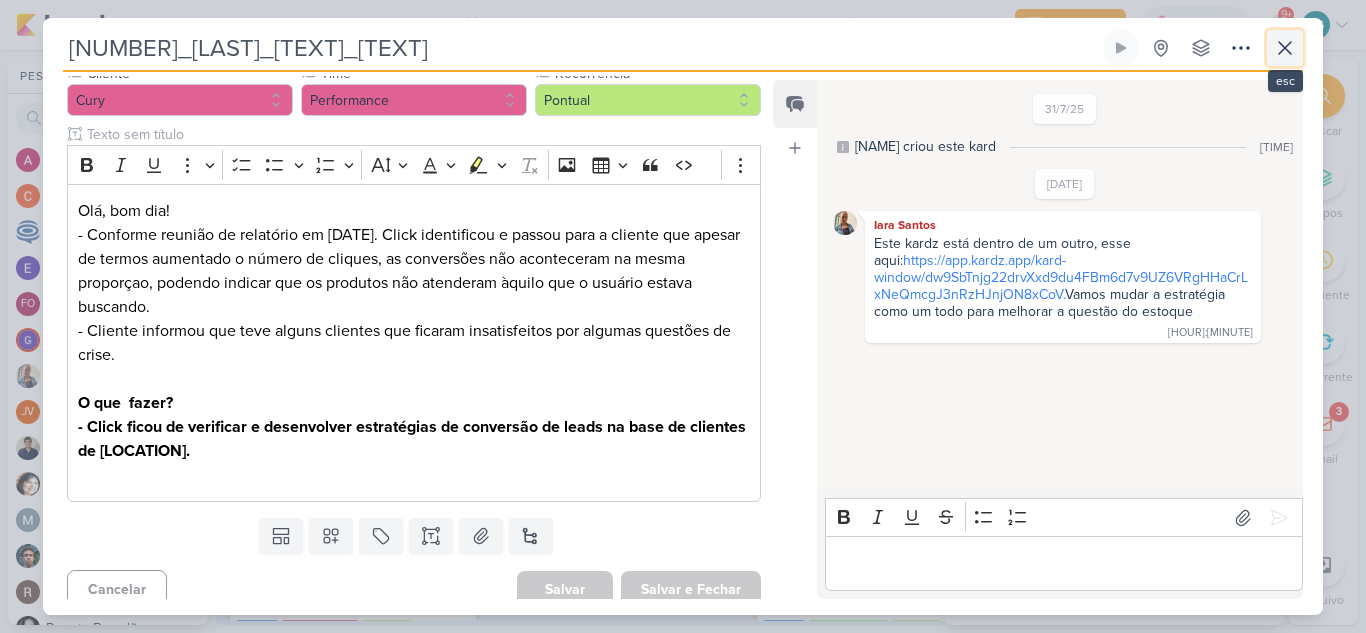 click 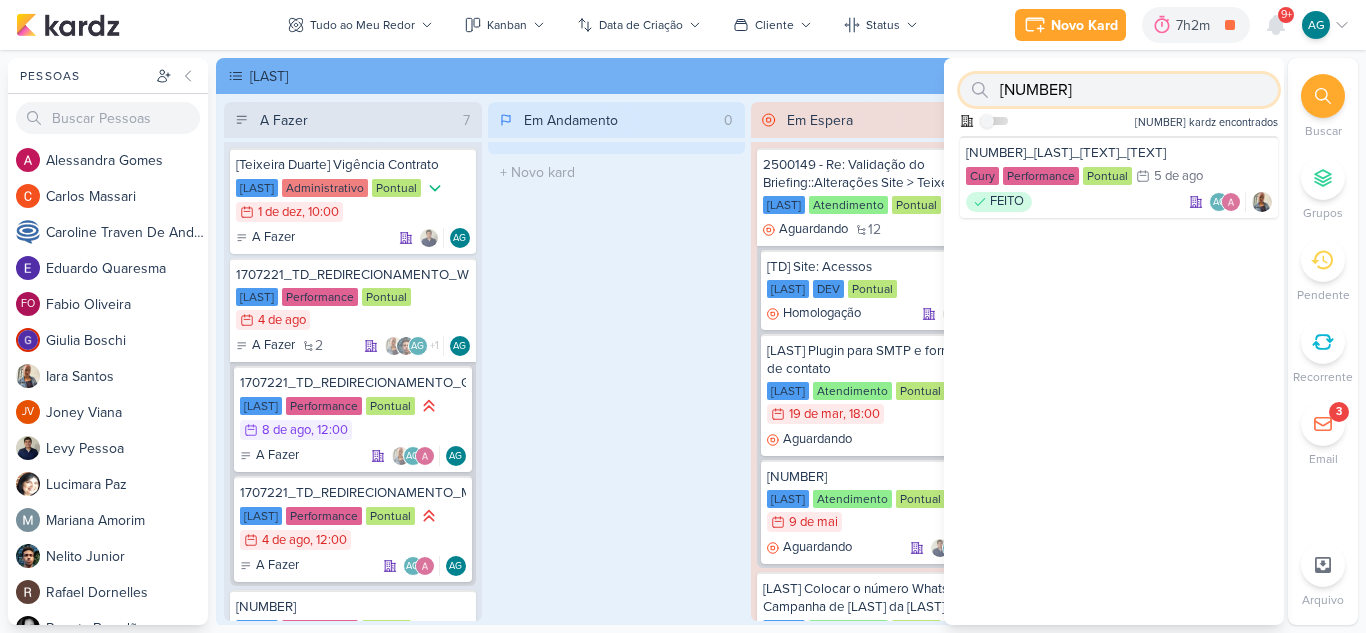 drag, startPoint x: 1094, startPoint y: 92, endPoint x: 953, endPoint y: 90, distance: 141.01419 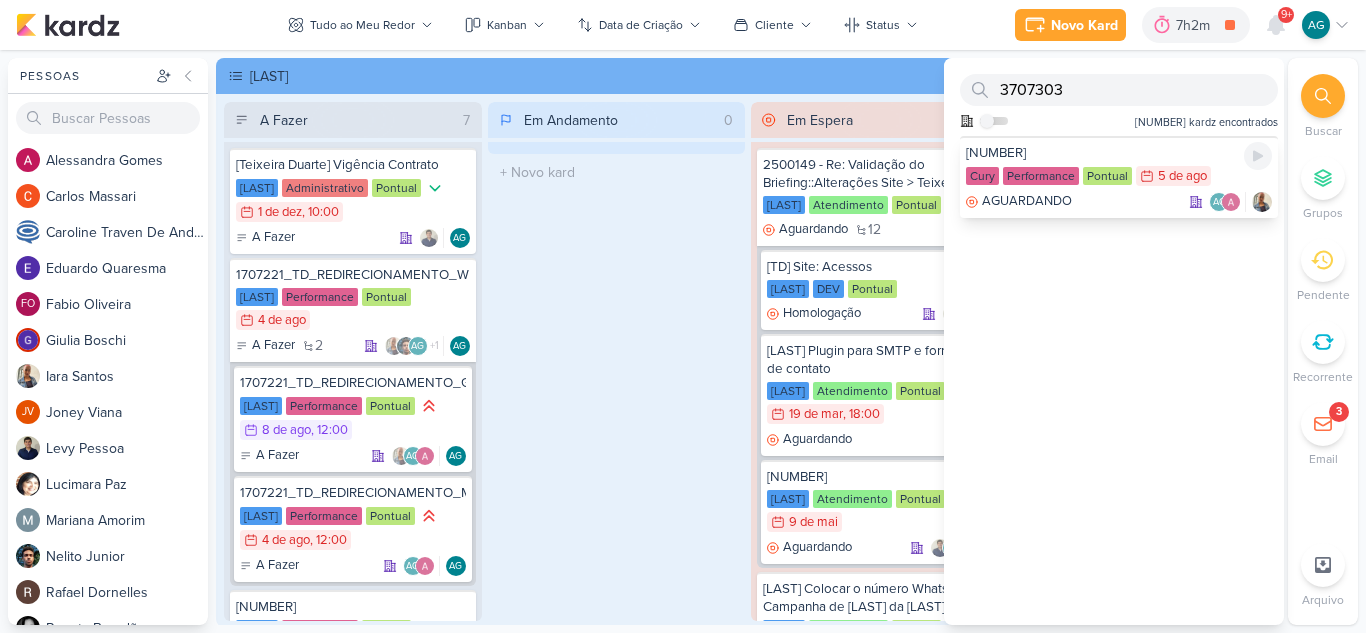 click on "AGUARDANDO" at bounding box center (1027, 202) 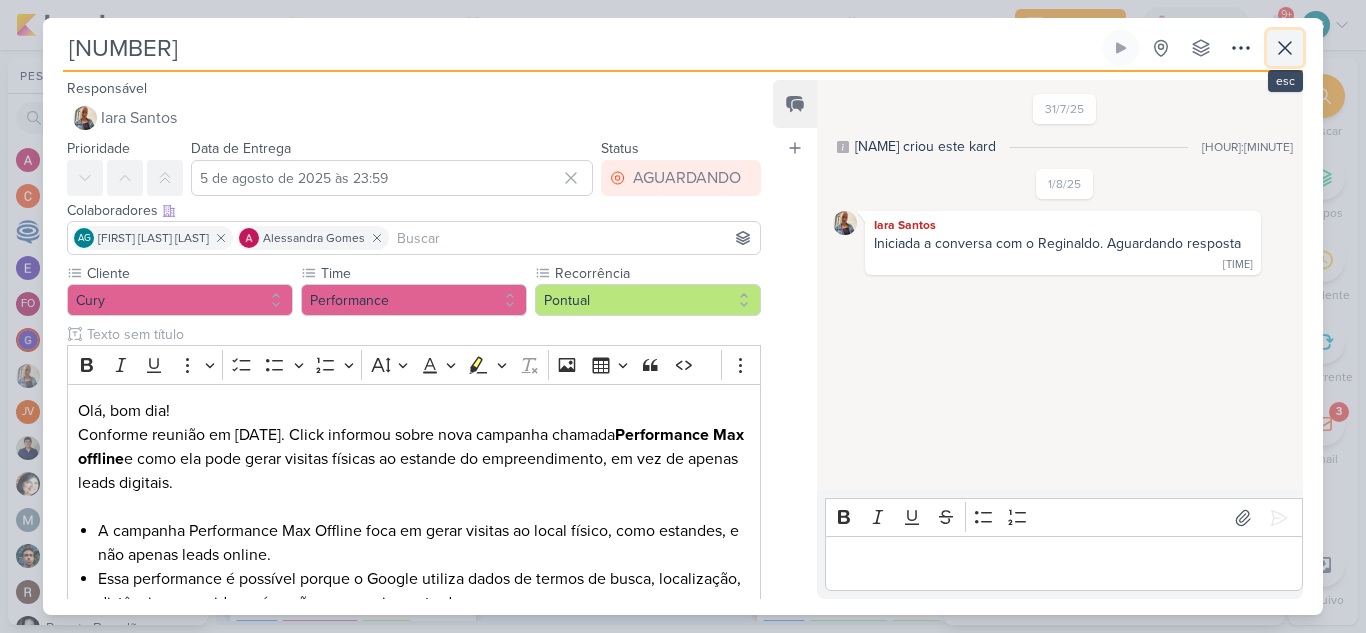 click 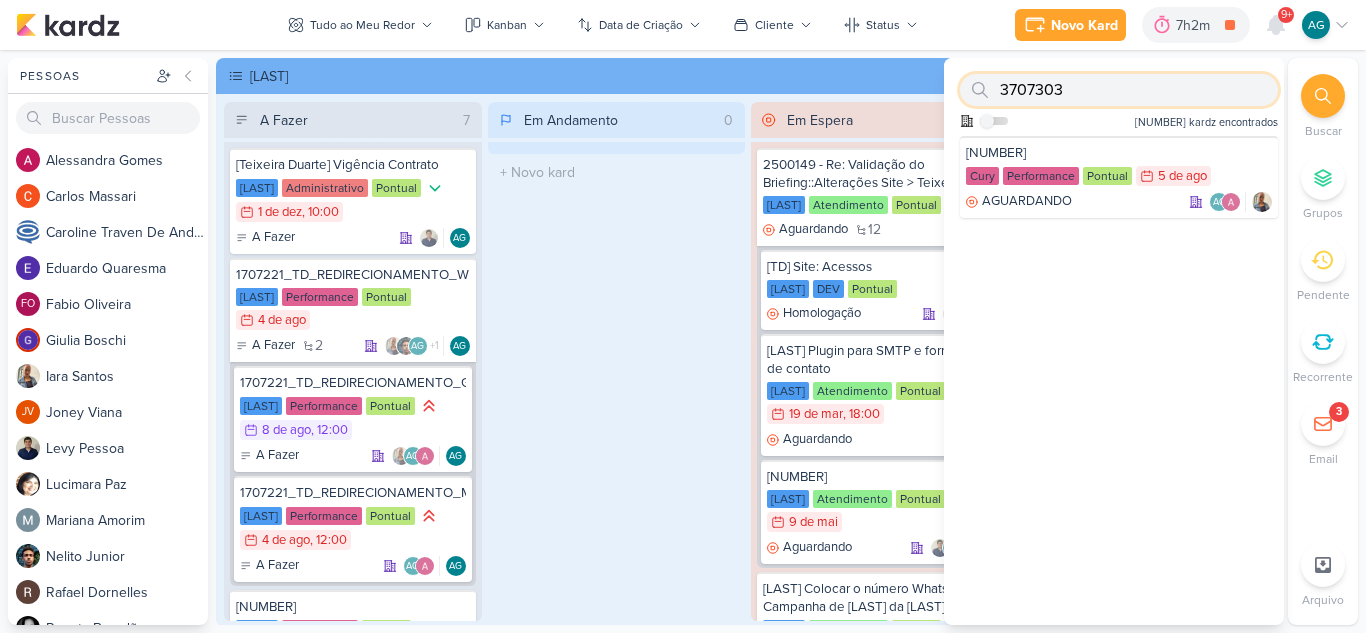drag, startPoint x: 1106, startPoint y: 92, endPoint x: 978, endPoint y: 88, distance: 128.06248 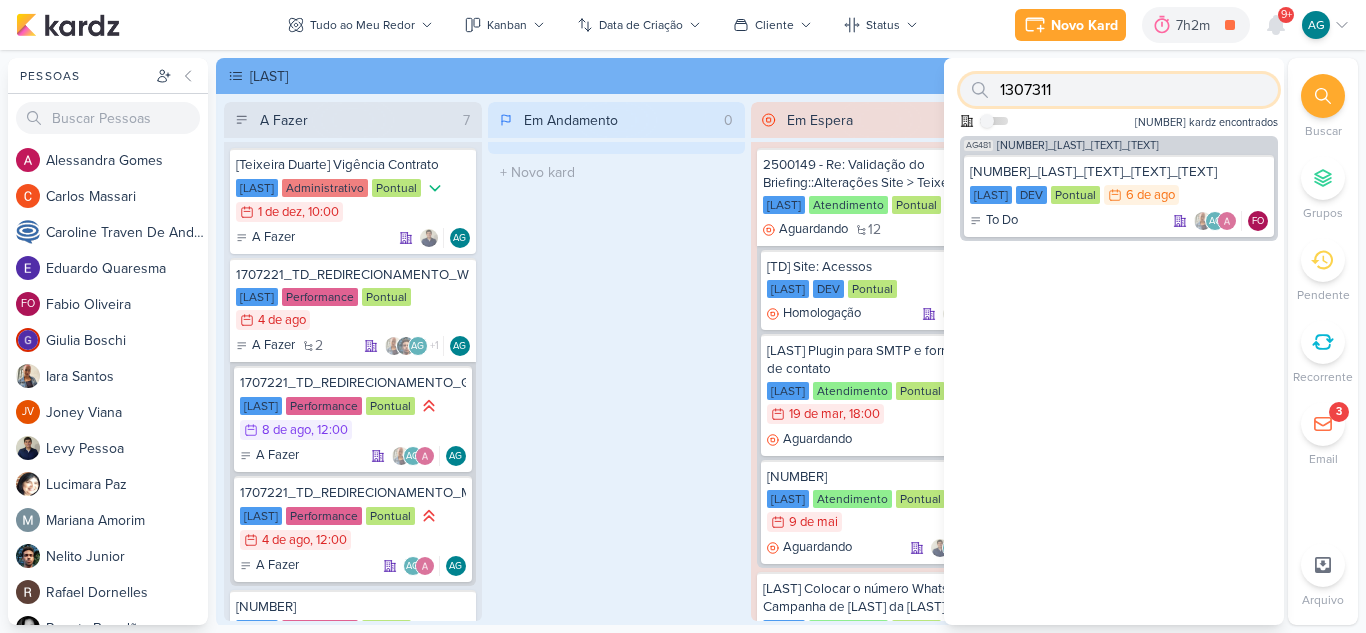 drag, startPoint x: 1045, startPoint y: 89, endPoint x: 952, endPoint y: 89, distance: 93 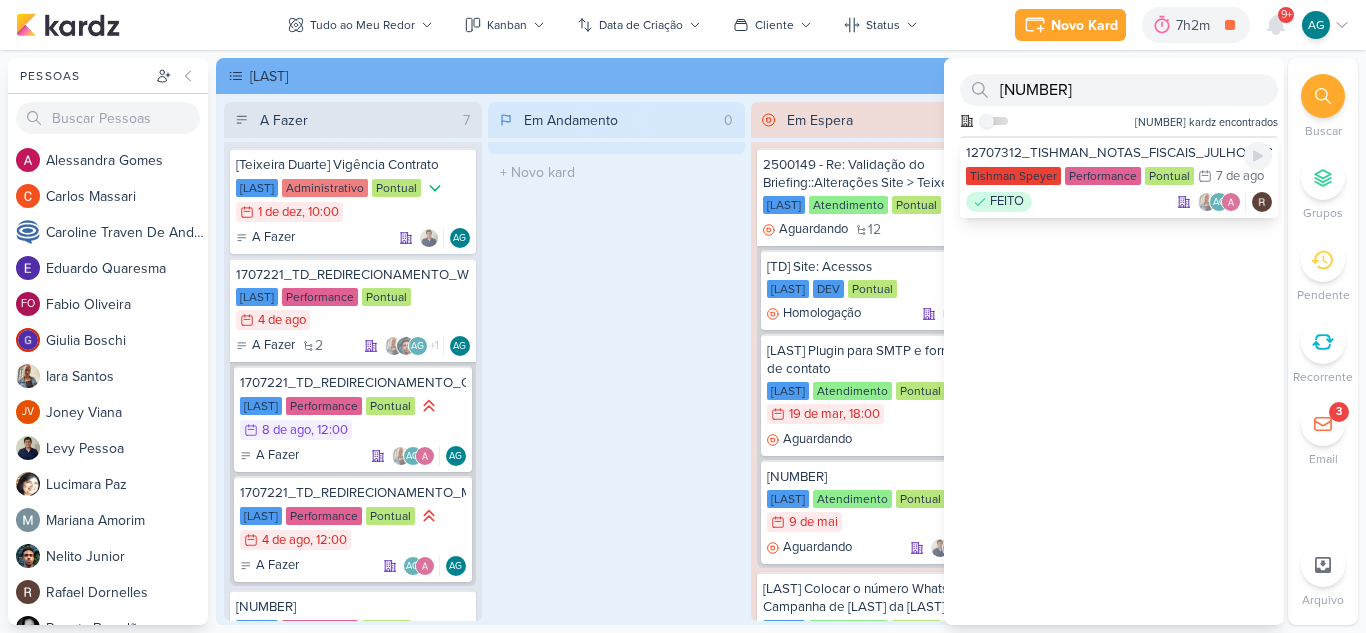 click on "[TEXT]
[TEXT]" at bounding box center (1119, 202) 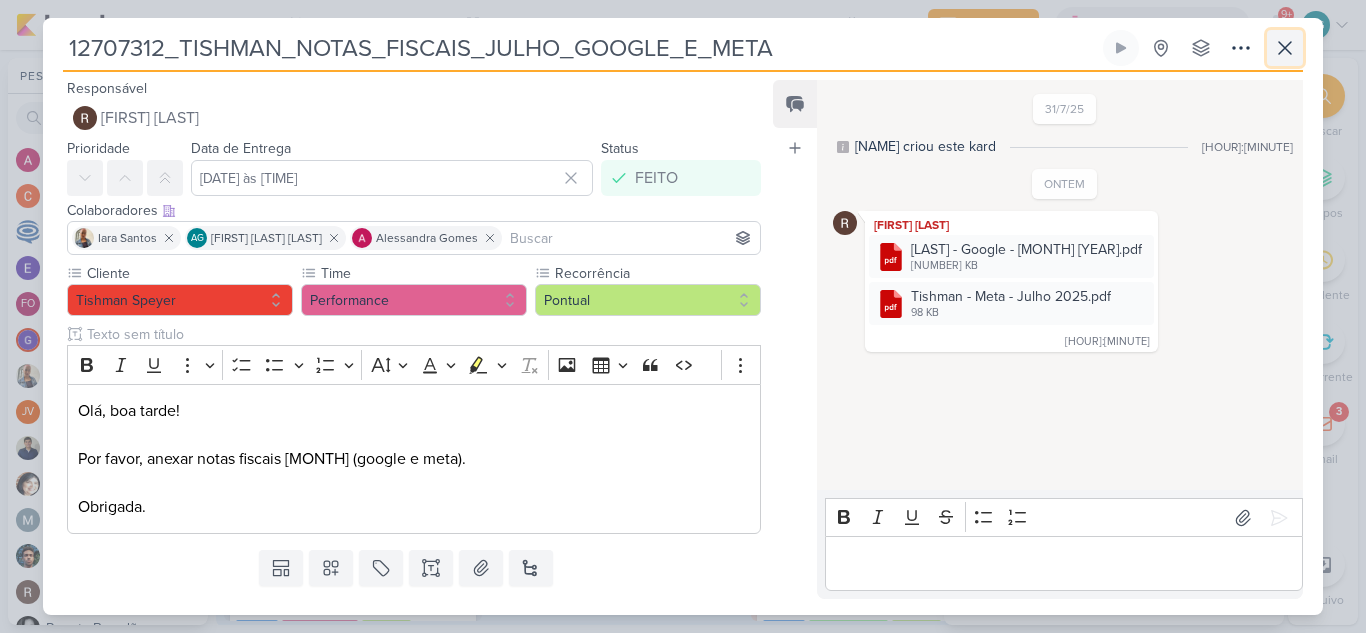 click 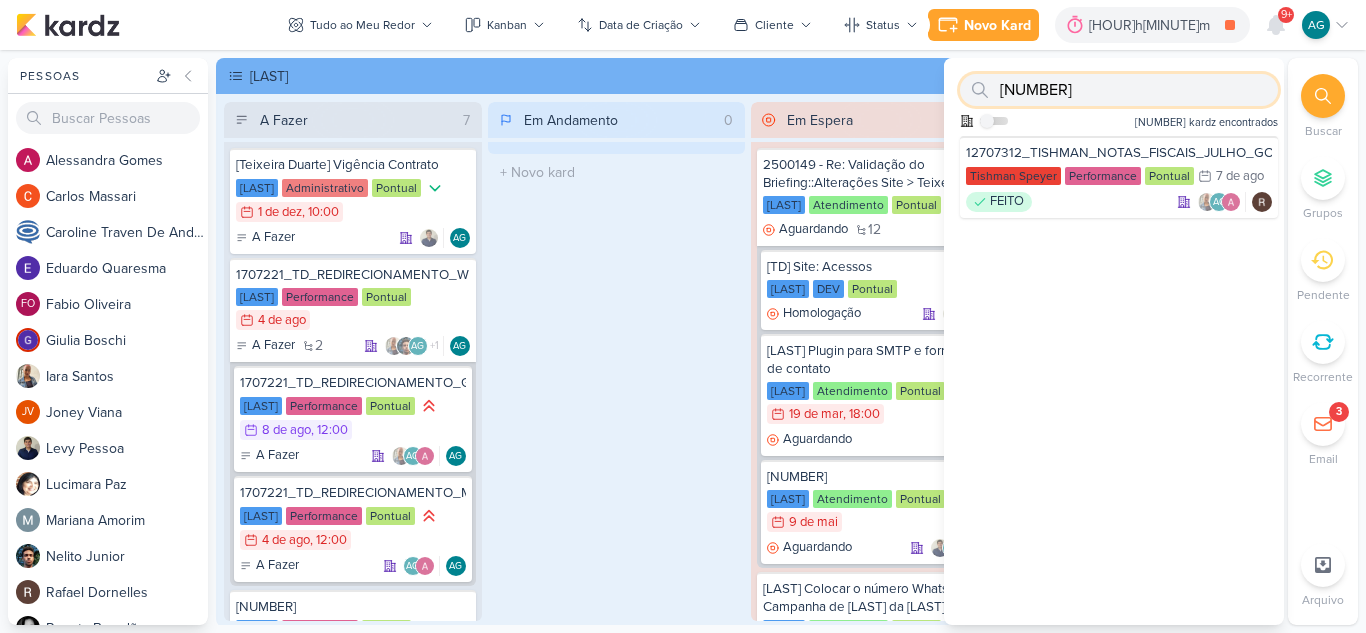 drag, startPoint x: 1098, startPoint y: 75, endPoint x: 996, endPoint y: 83, distance: 102.31325 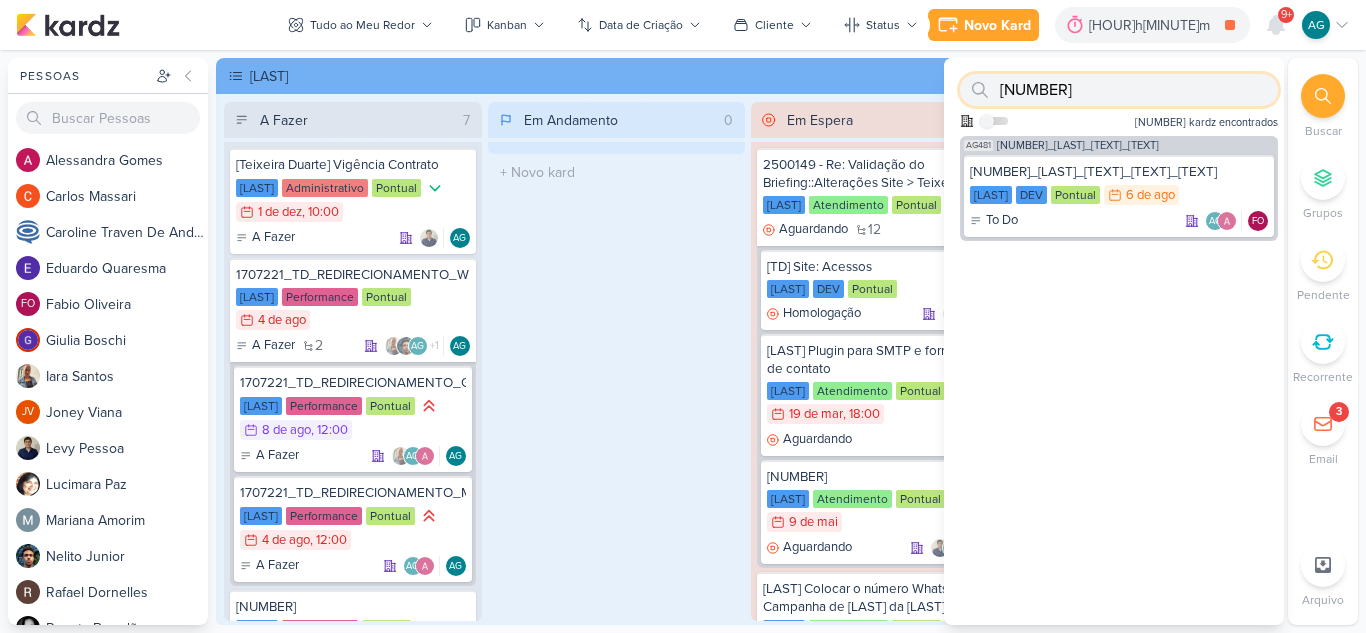 drag, startPoint x: 967, startPoint y: 90, endPoint x: 936, endPoint y: 90, distance: 31 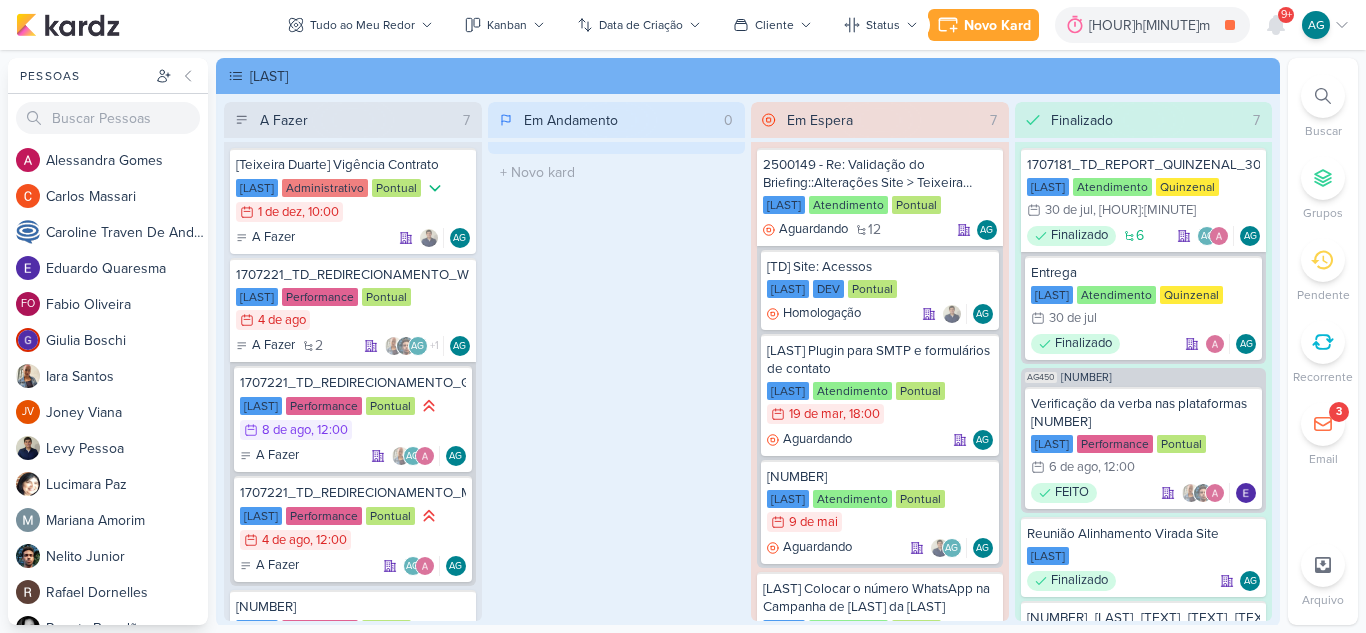click at bounding box center (1323, 96) 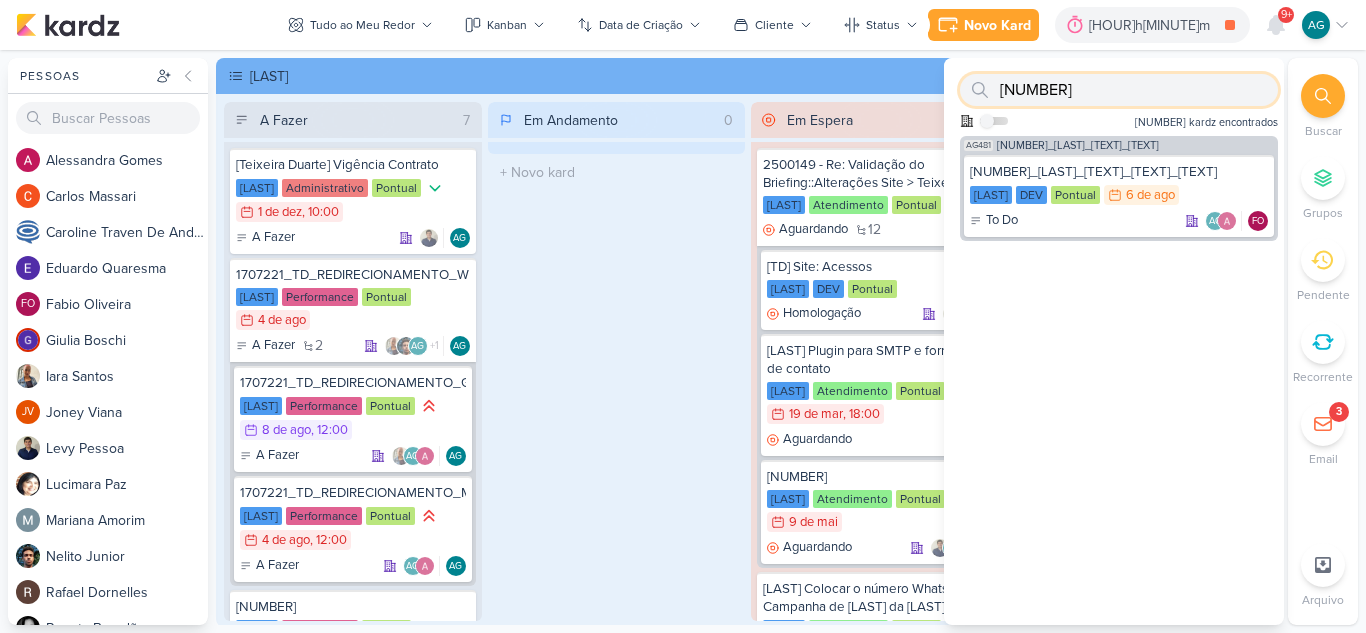 paste on "[NUMBER]" 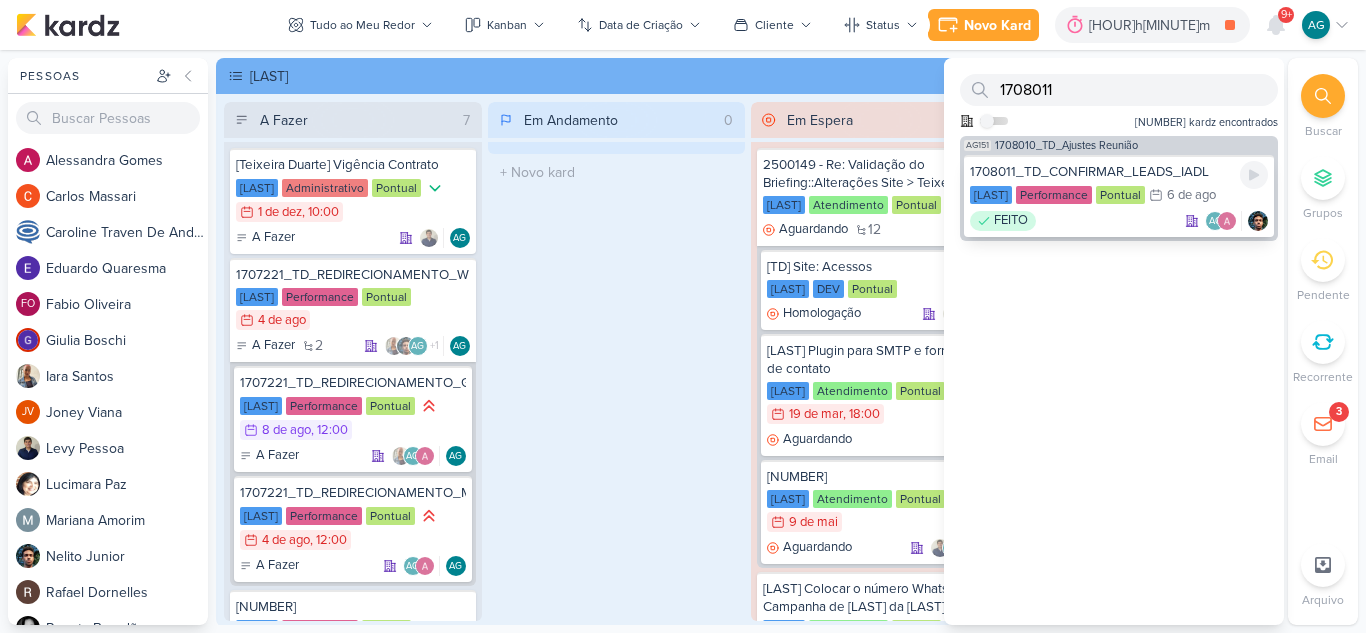 click on "FEITO
AG" at bounding box center [1119, 221] 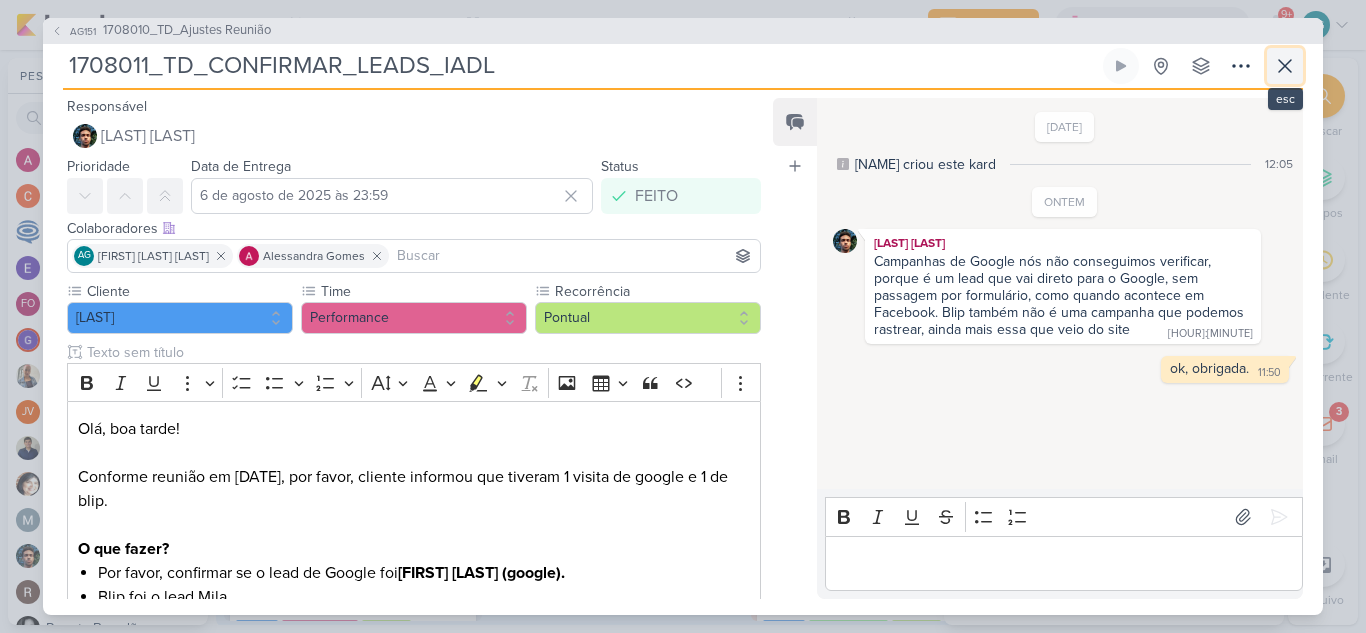 click at bounding box center (1285, 66) 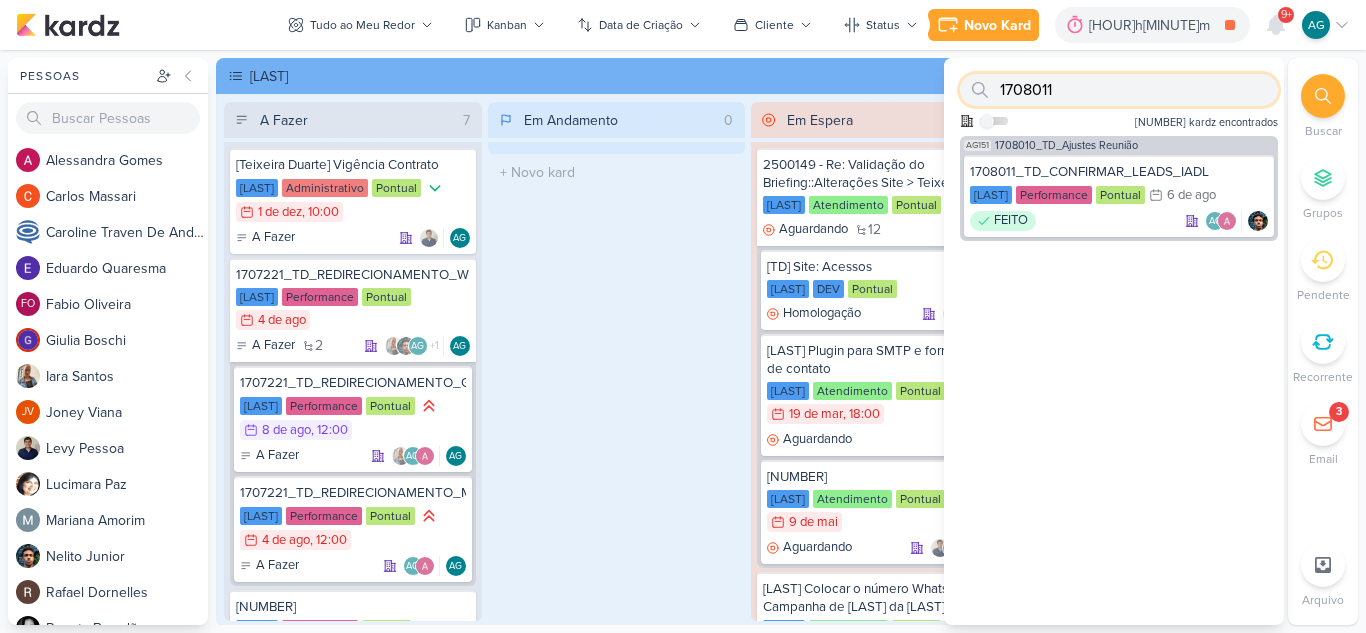 drag, startPoint x: 961, startPoint y: 92, endPoint x: 948, endPoint y: 92, distance: 13 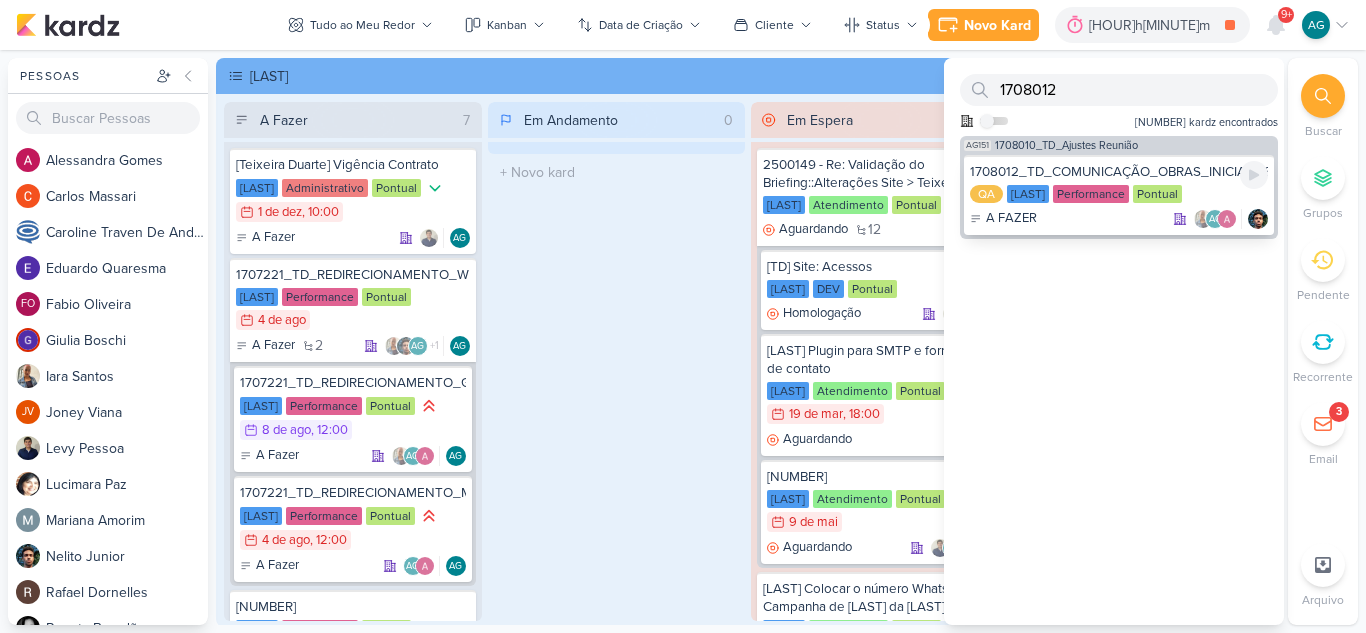 click on "[TEXT]
[TEXT]" at bounding box center (1119, 219) 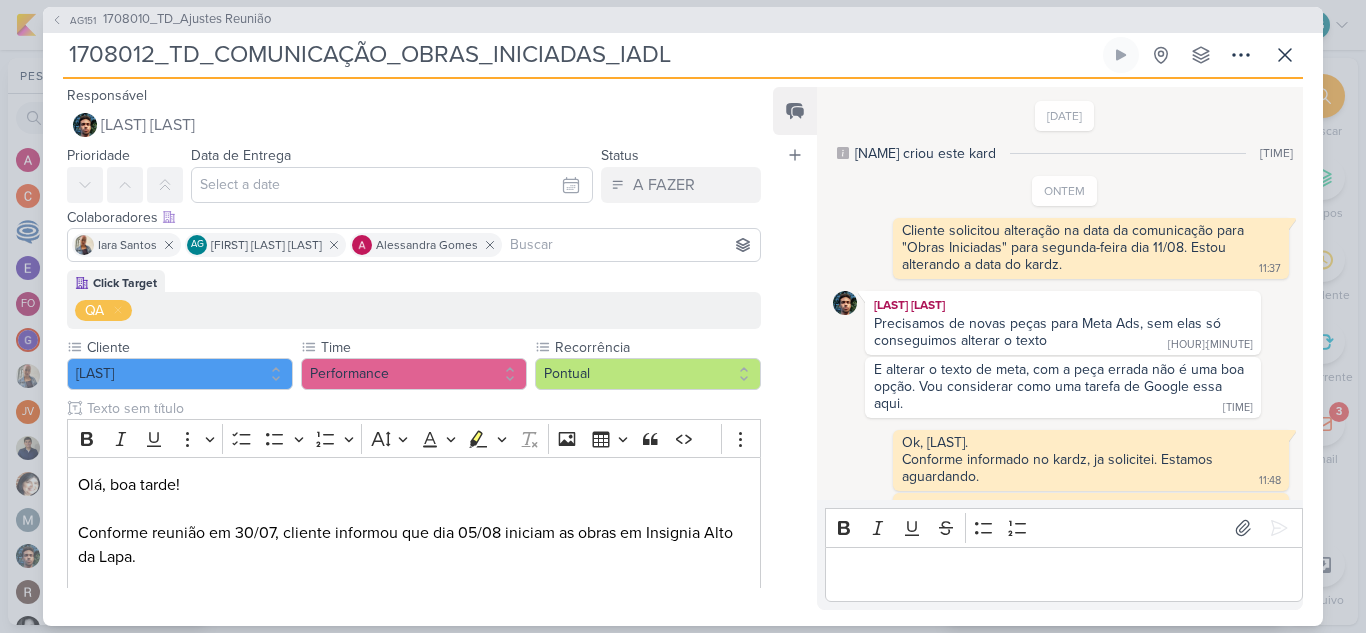 scroll, scrollTop: 154, scrollLeft: 0, axis: vertical 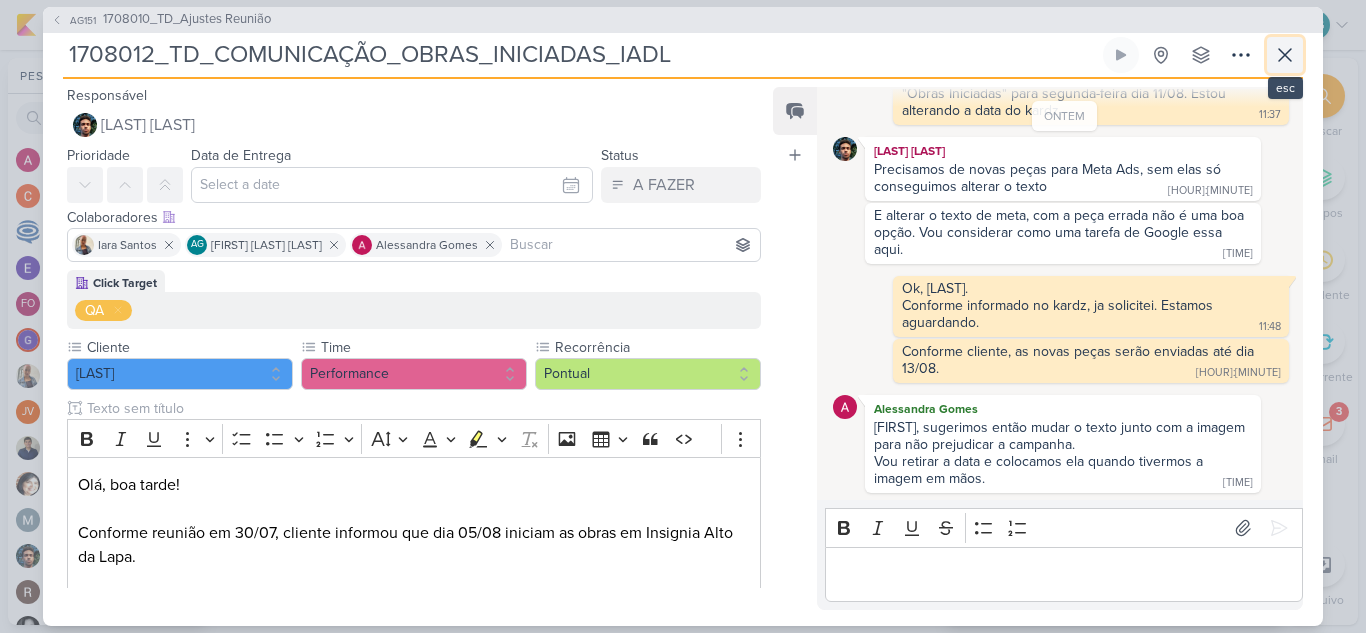 click 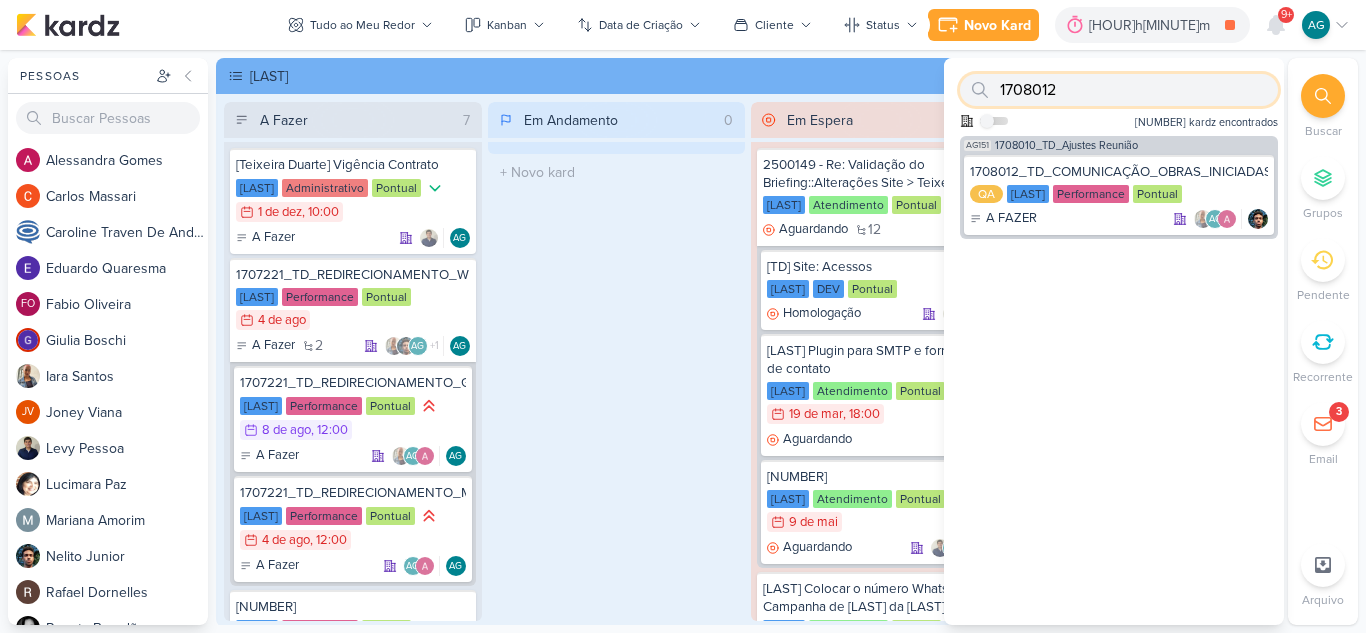 drag, startPoint x: 1080, startPoint y: 92, endPoint x: 898, endPoint y: 90, distance: 182.01099 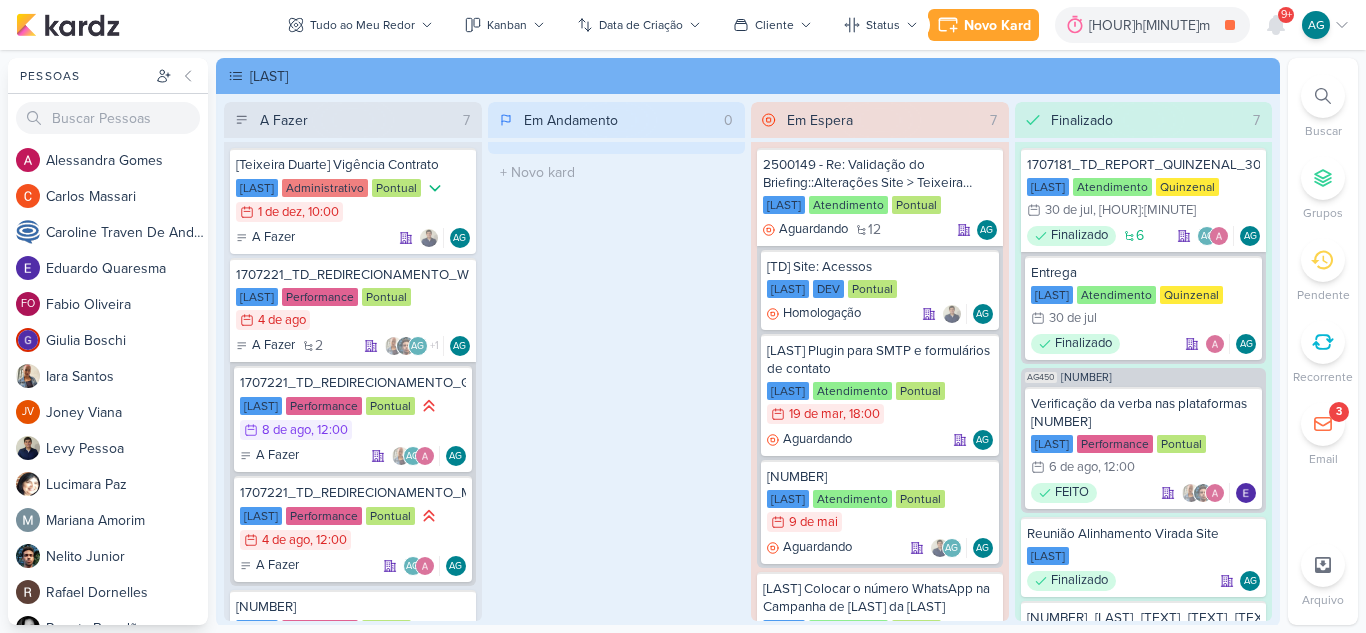 click at bounding box center (1323, 96) 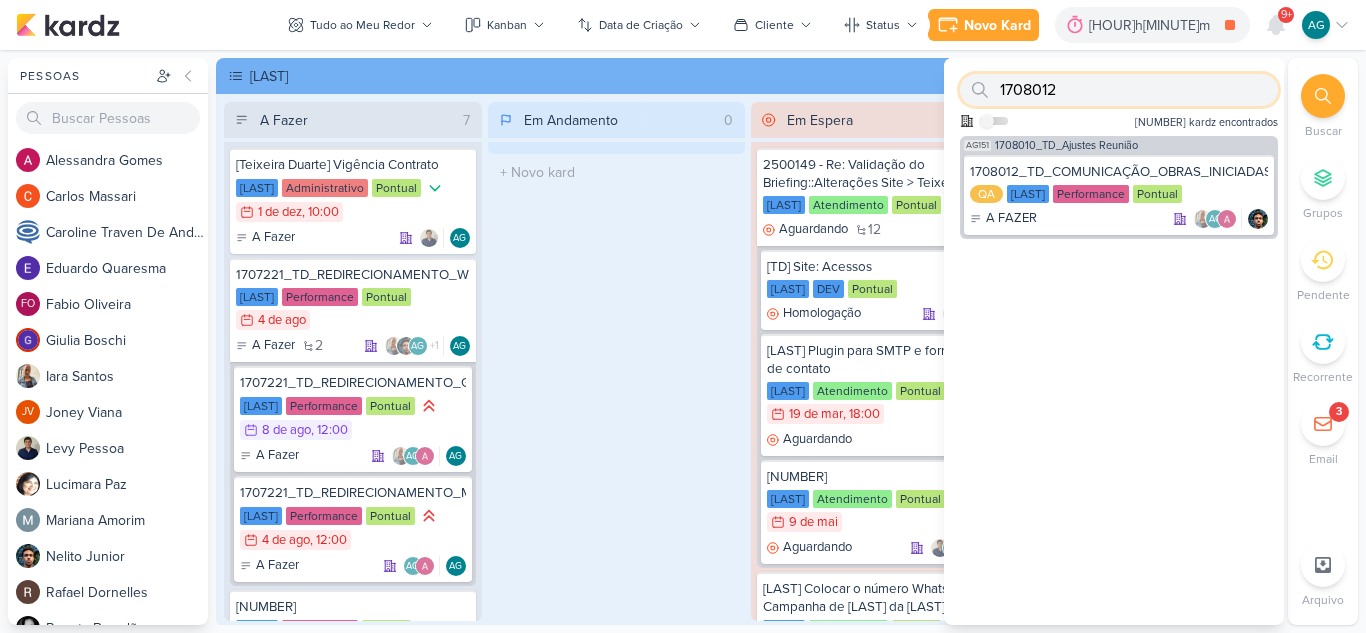 paste on "3" 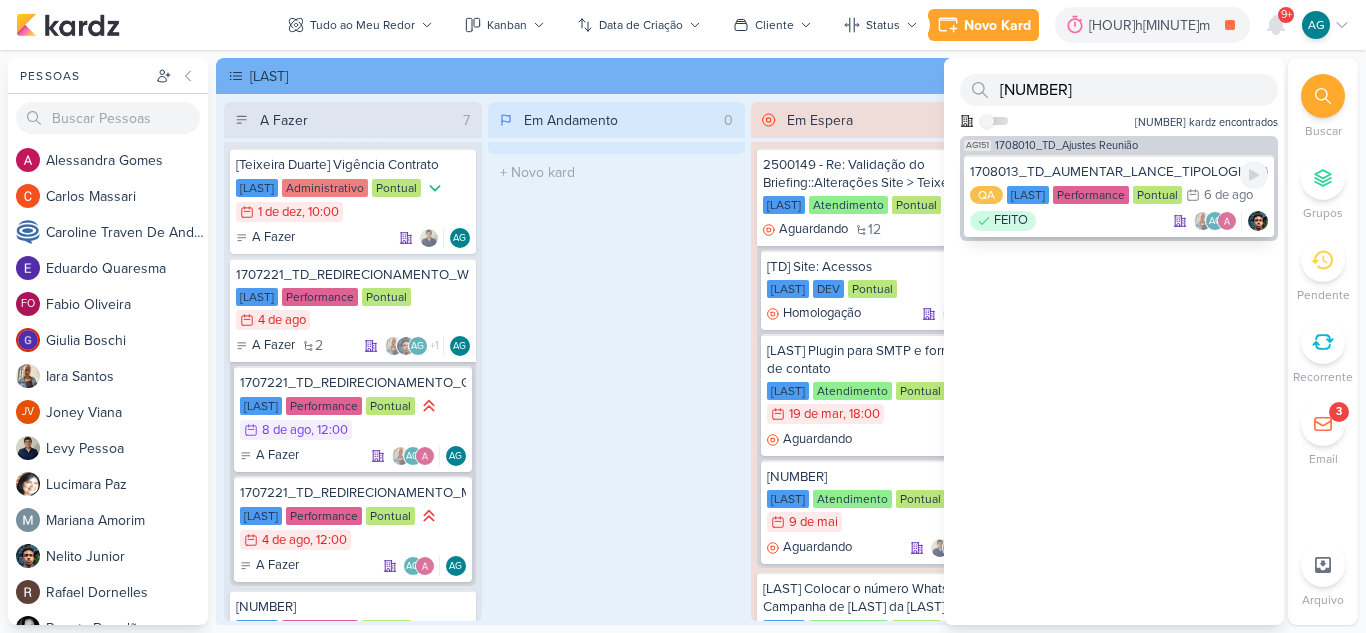 click on "[TEXT]
[TEXT]" at bounding box center (1119, 221) 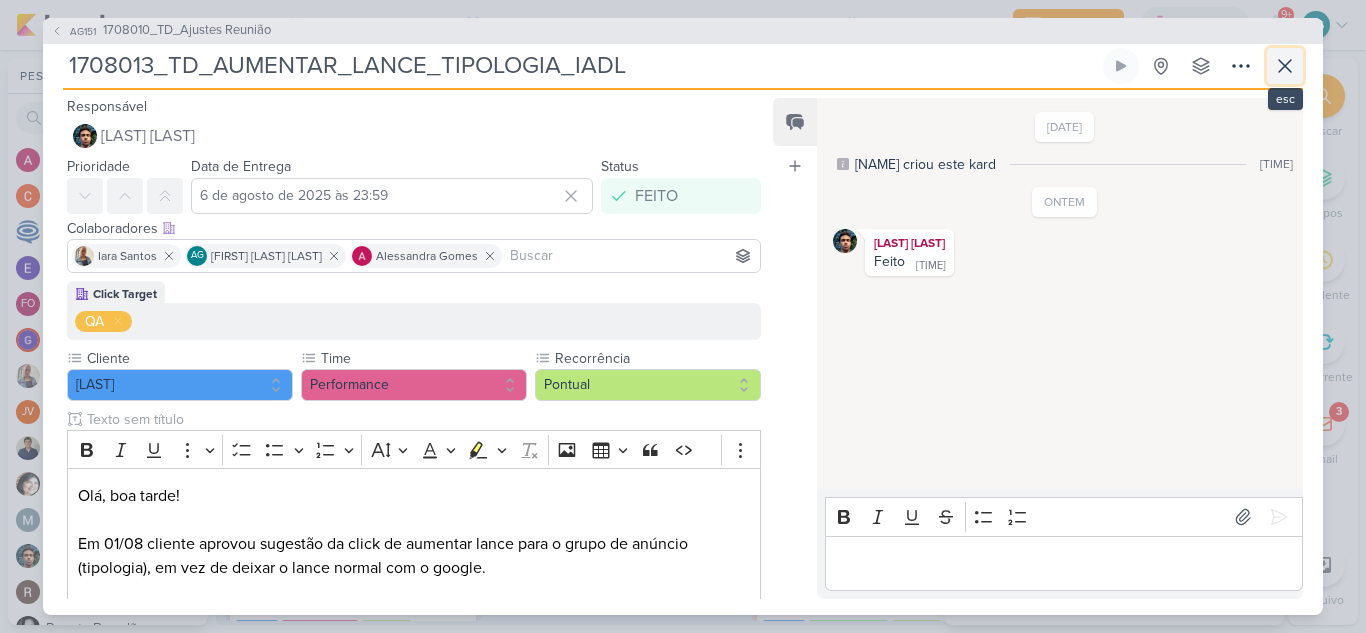 click 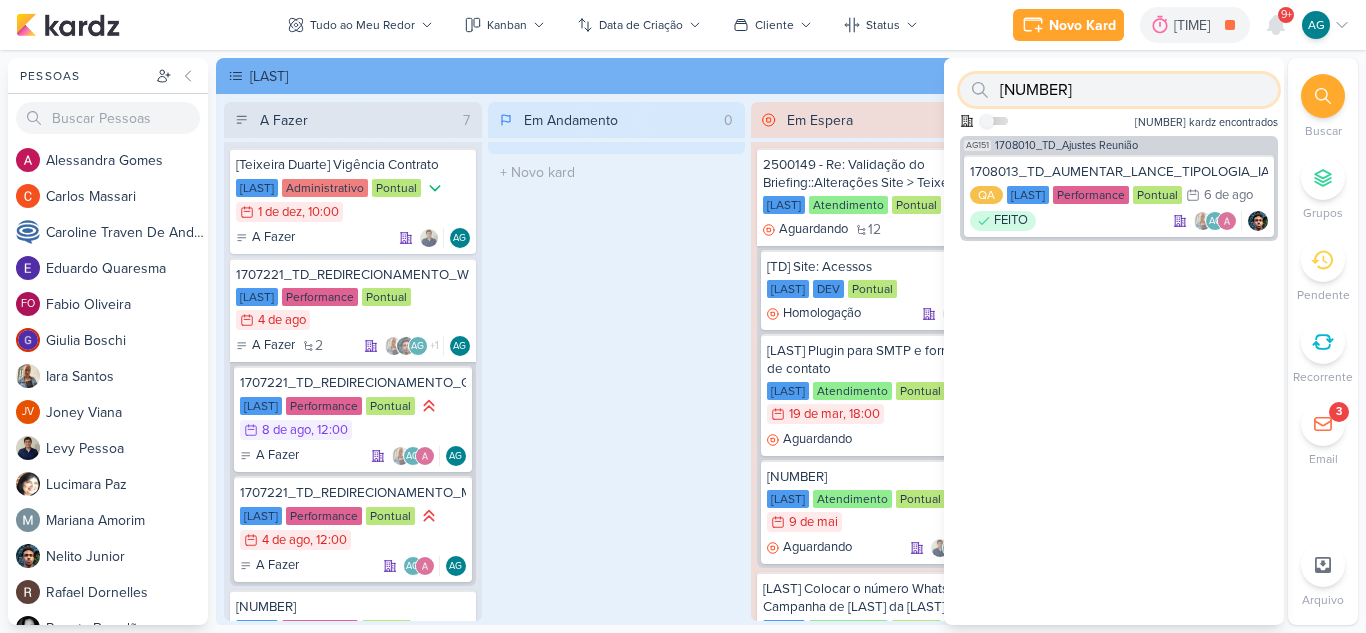 click on "[NUMBER]" at bounding box center [1119, 90] 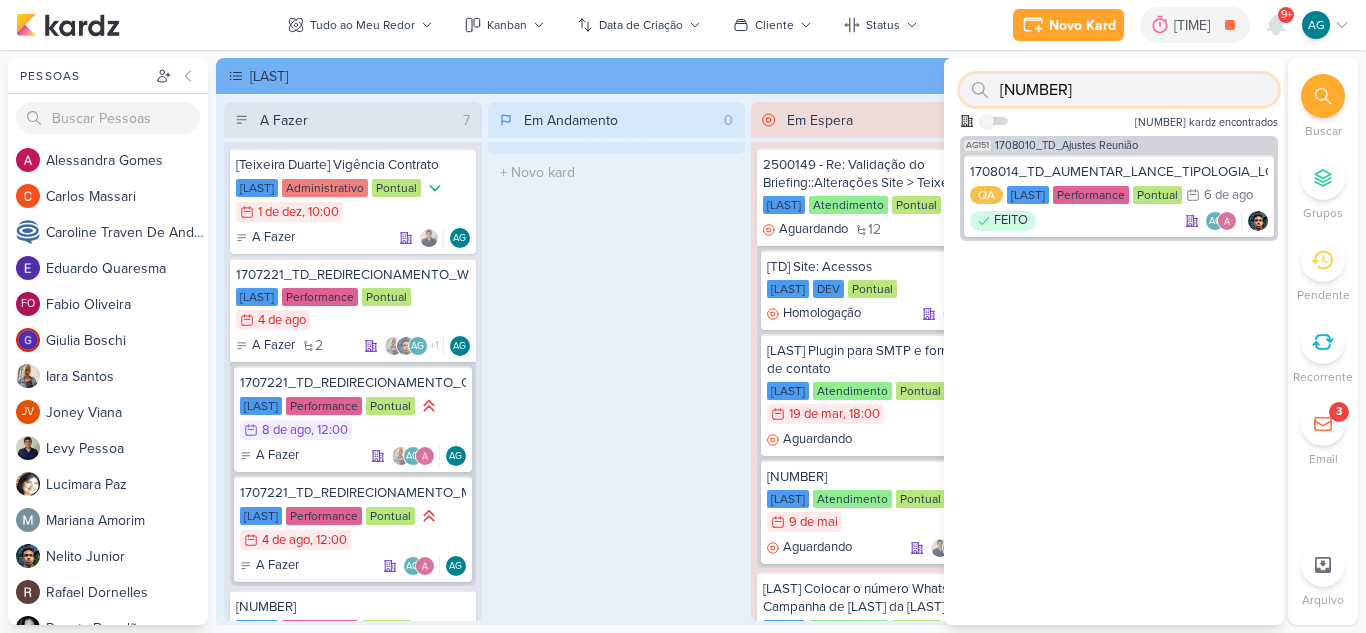 drag, startPoint x: 1036, startPoint y: 91, endPoint x: 936, endPoint y: 87, distance: 100.07997 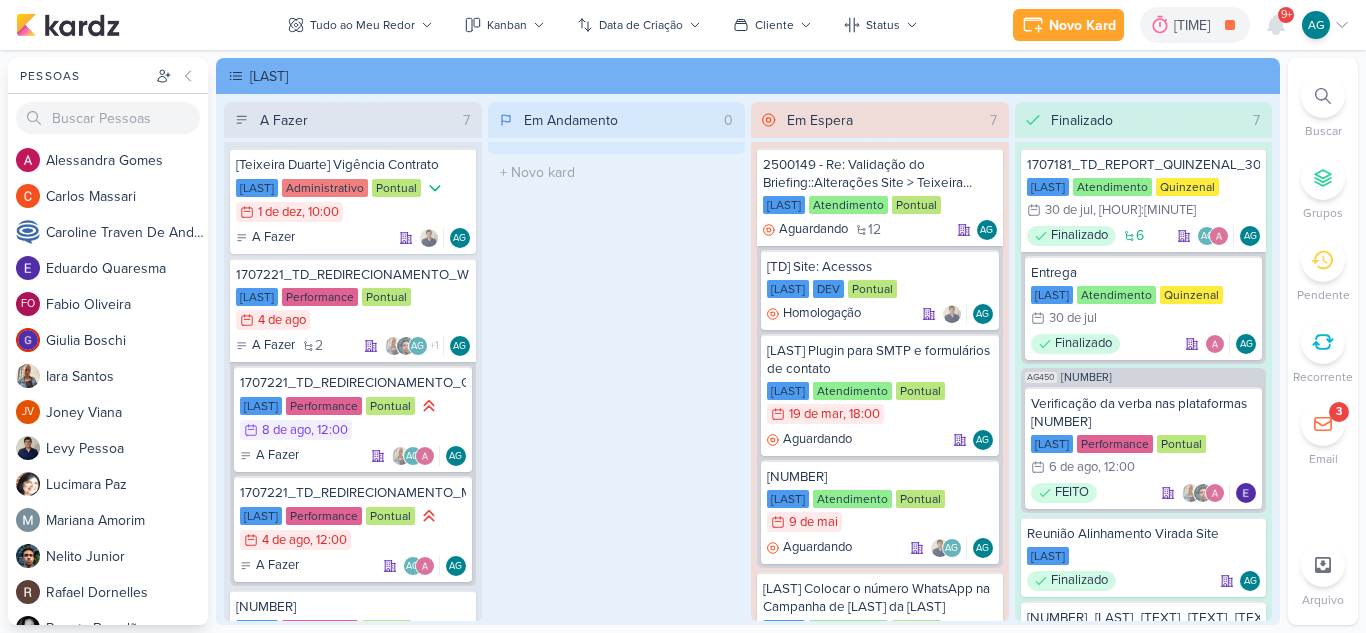 click at bounding box center (1323, 96) 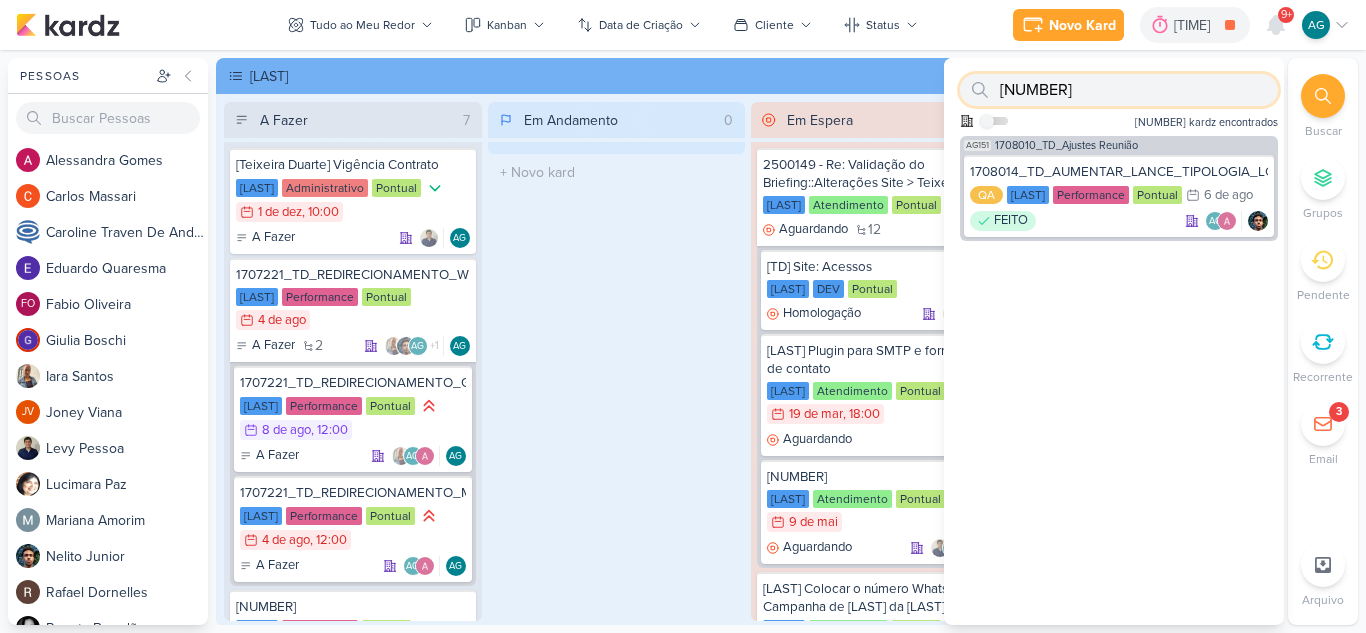paste on "3708011" 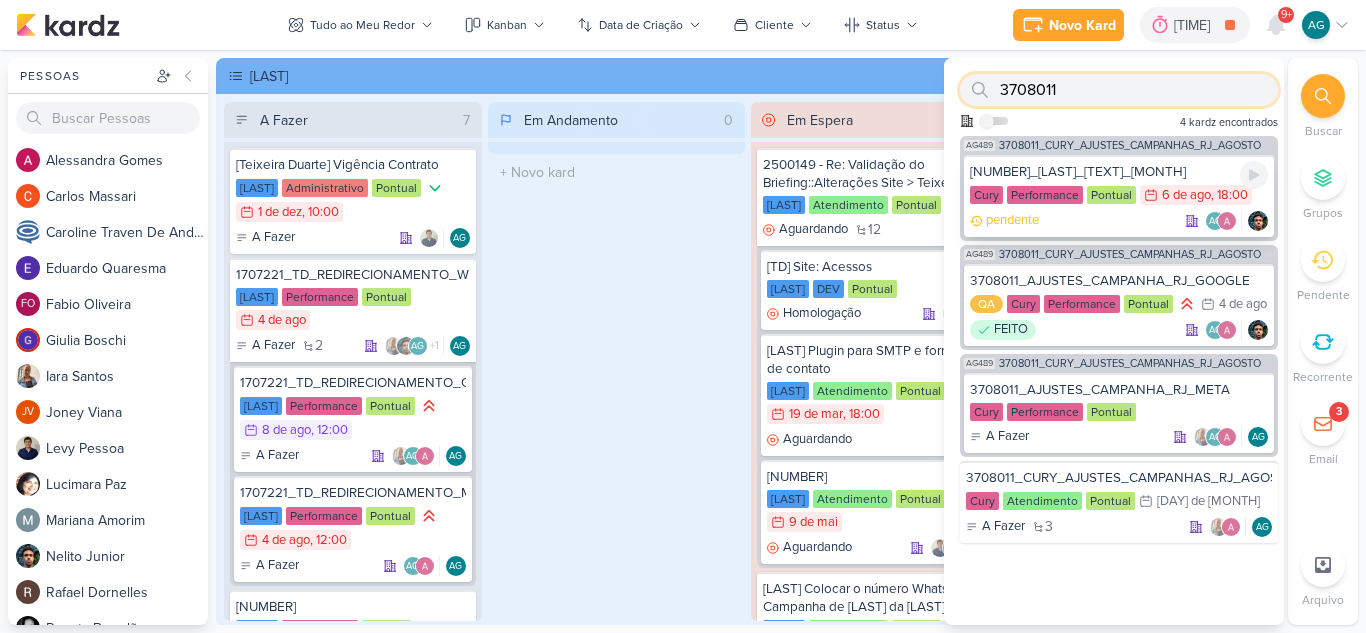 type on "3708011" 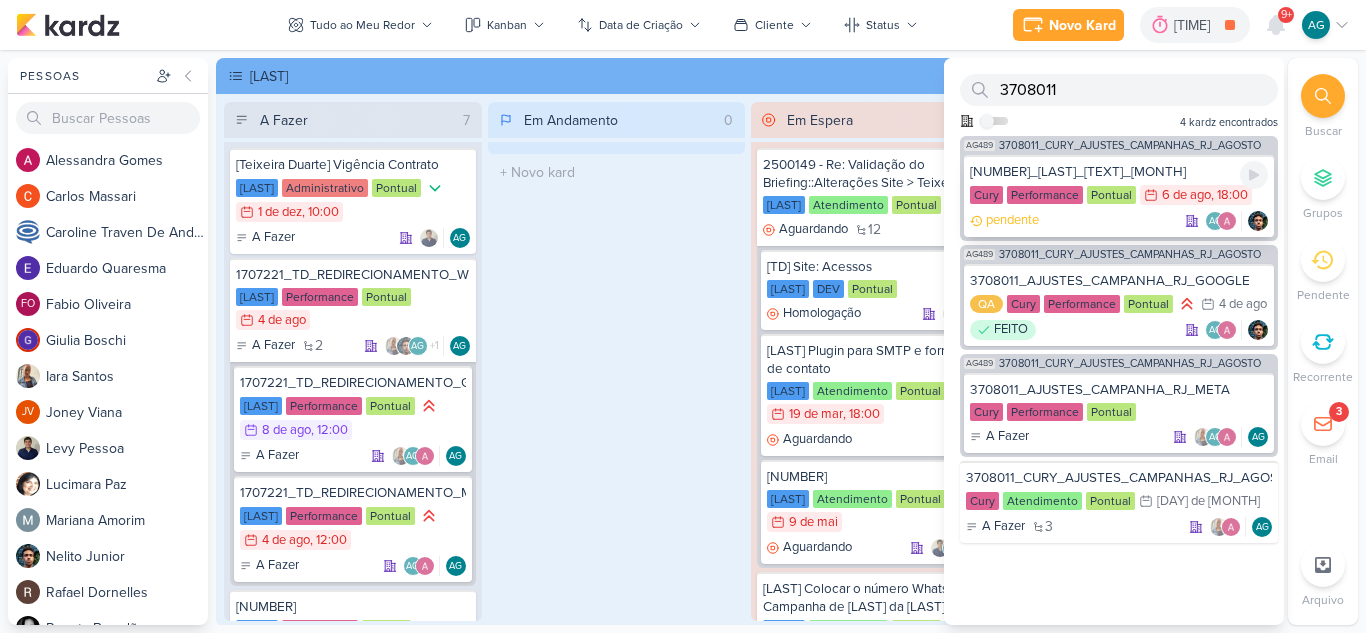 click on "pendente
[TEXT]" at bounding box center (1119, 221) 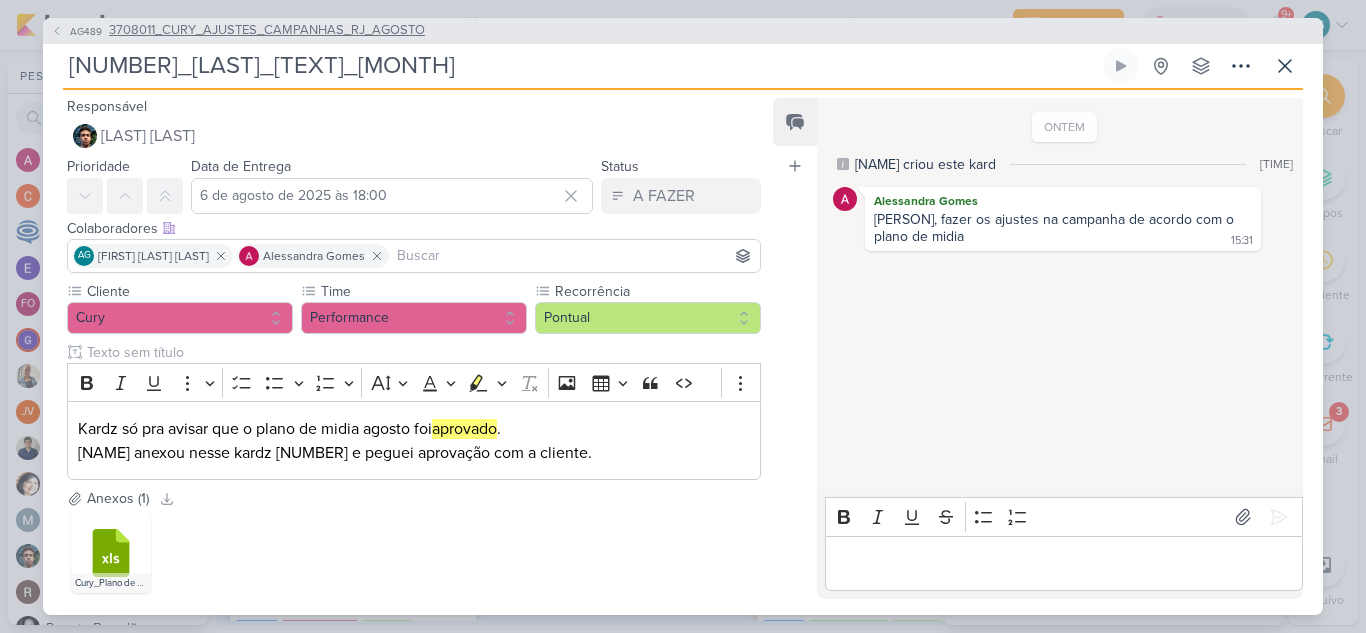 click on "3708011_CURY_AJUSTES_CAMPANHAS_RJ_AGOSTO" at bounding box center [267, 31] 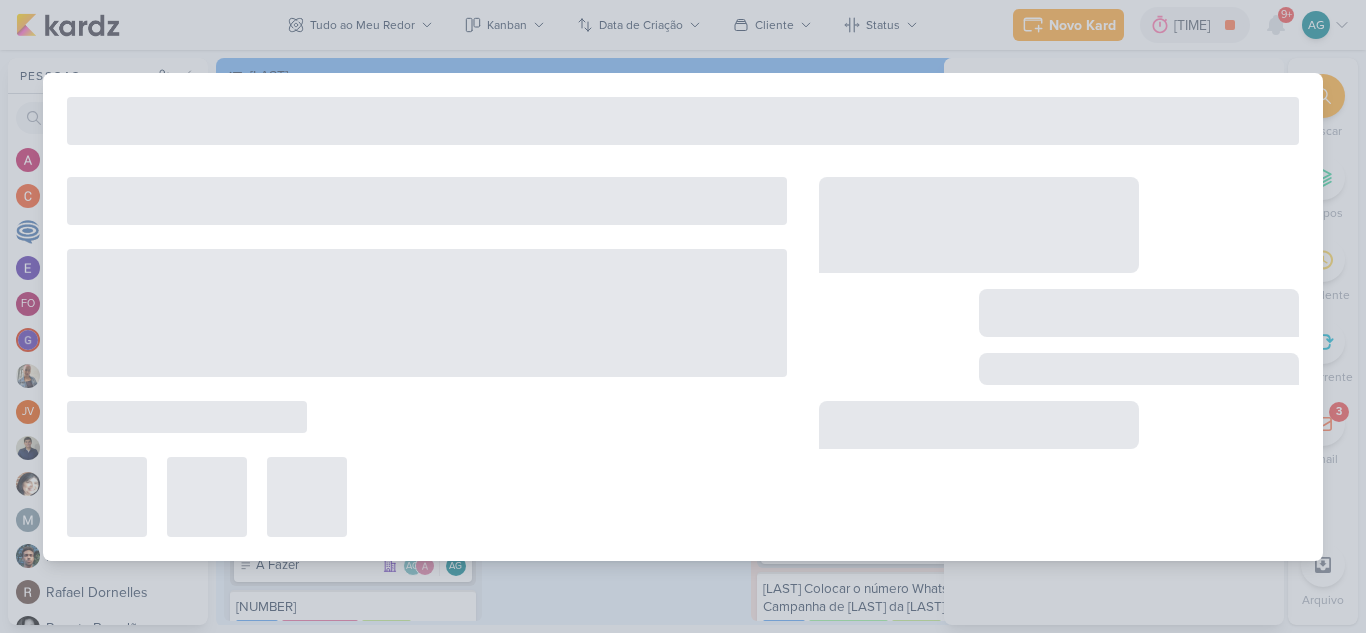 type on "3708011_CURY_AJUSTES_CAMPANHAS_RJ_AGOSTO" 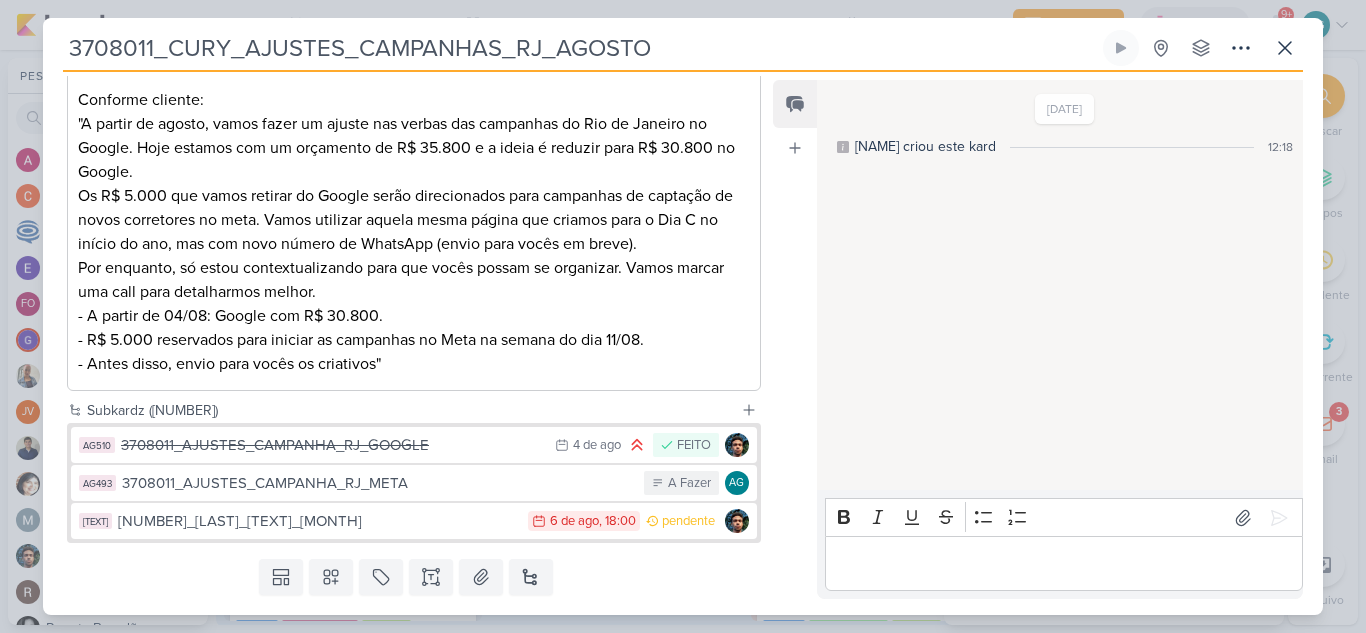 scroll, scrollTop: 414, scrollLeft: 0, axis: vertical 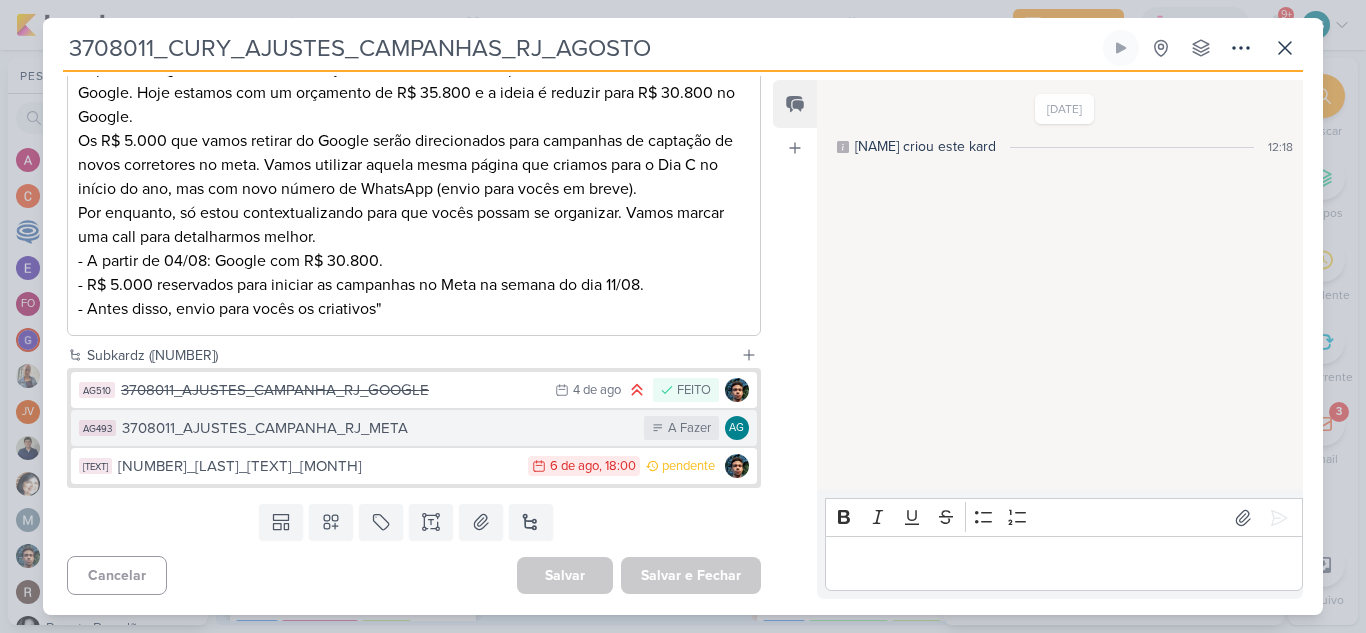 click on "3708011_AJUSTES_CAMPANHA_RJ_META" at bounding box center (378, 428) 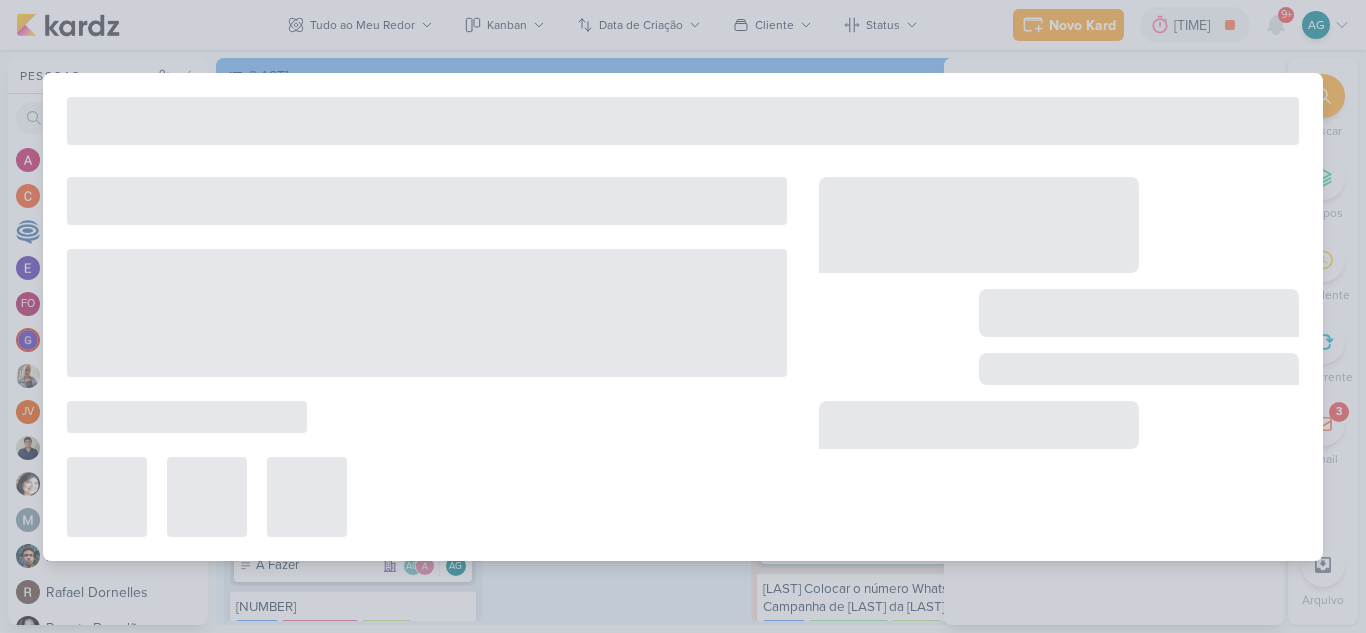 type on "3708011_AJUSTES_CAMPANHA_RJ_META" 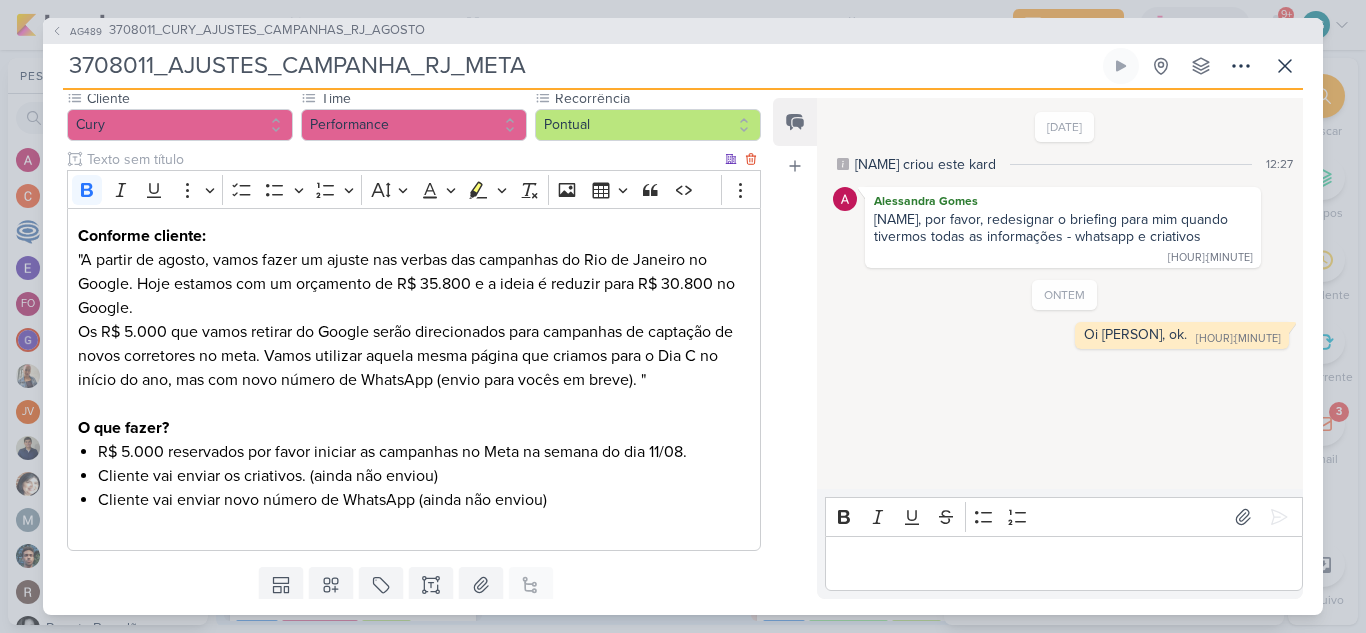 scroll, scrollTop: 200, scrollLeft: 0, axis: vertical 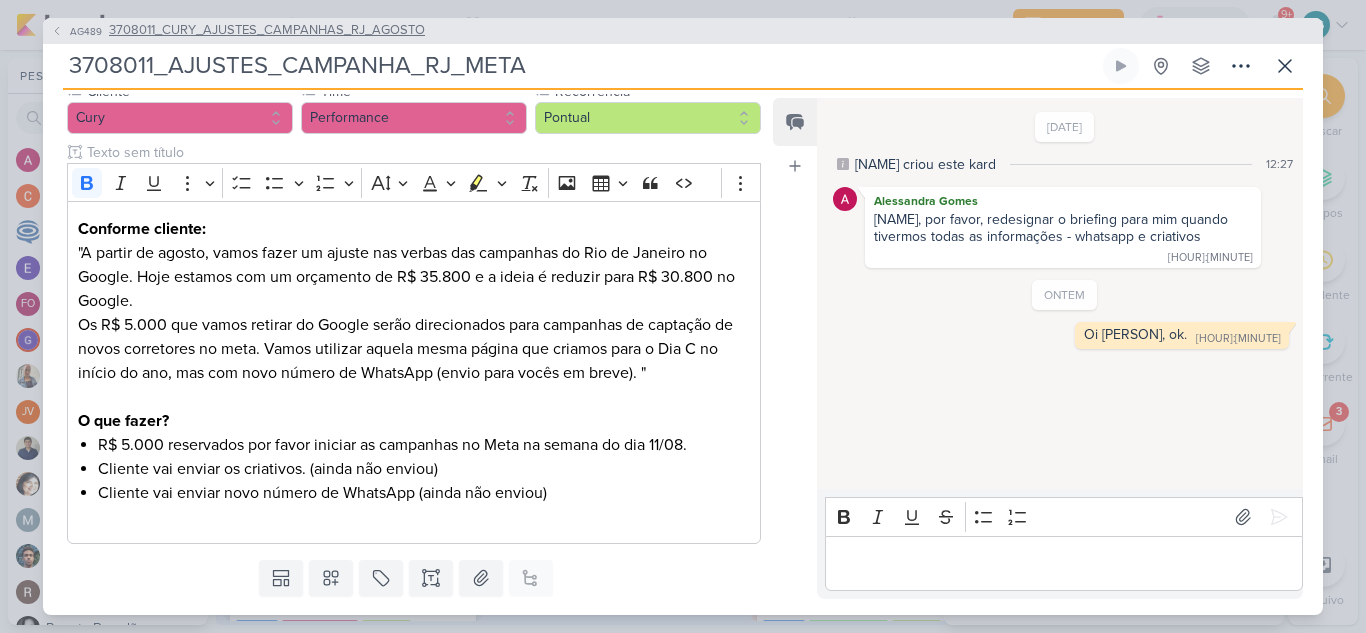click on "3708011_CURY_AJUSTES_CAMPANHAS_RJ_AGOSTO" at bounding box center [267, 31] 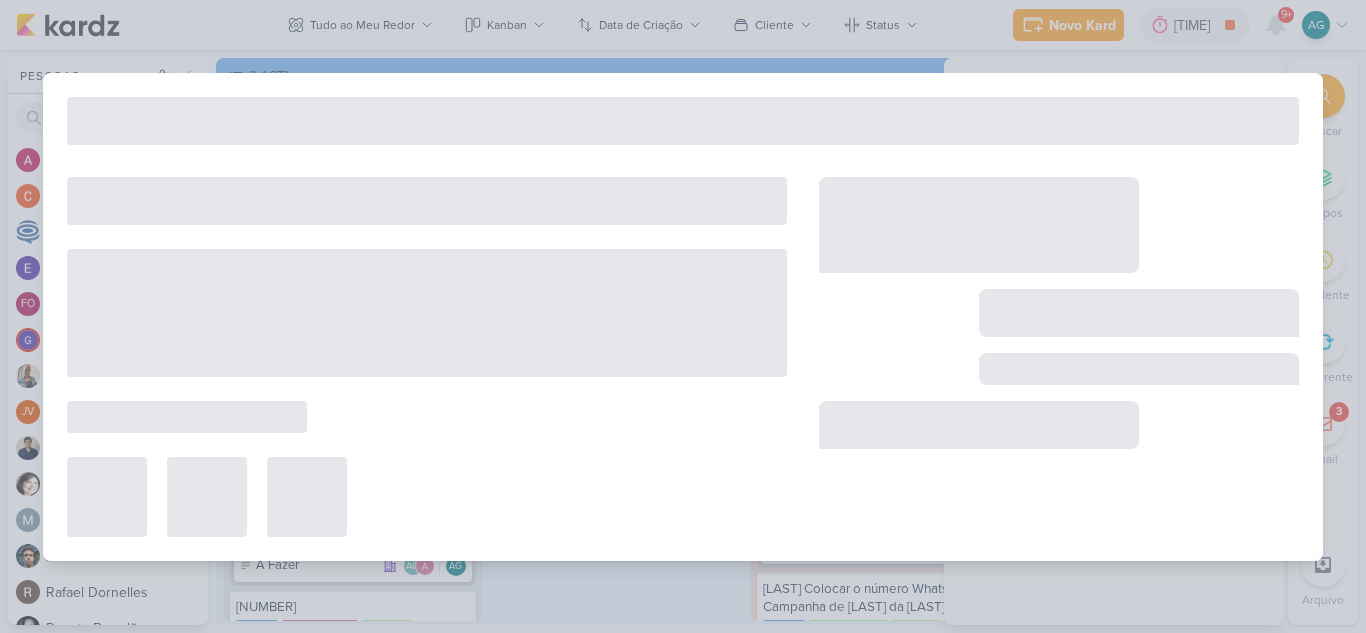 type on "3708011_CURY_AJUSTES_CAMPANHAS_RJ_AGOSTO" 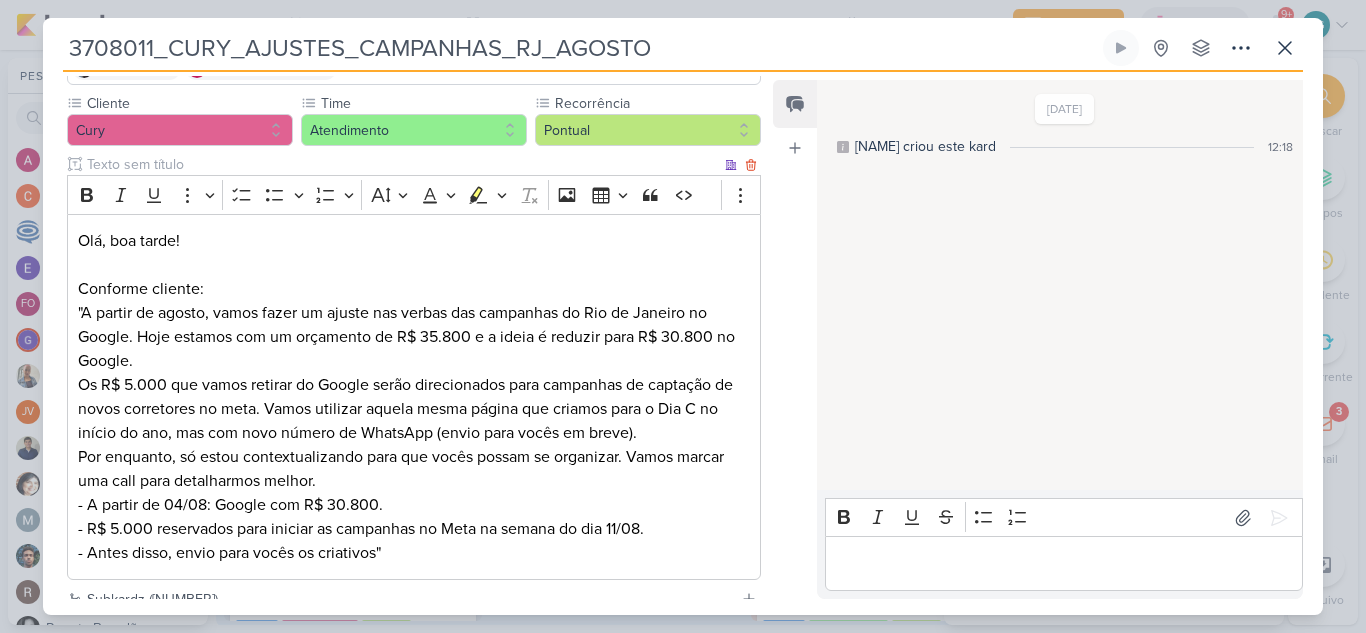 scroll, scrollTop: 300, scrollLeft: 0, axis: vertical 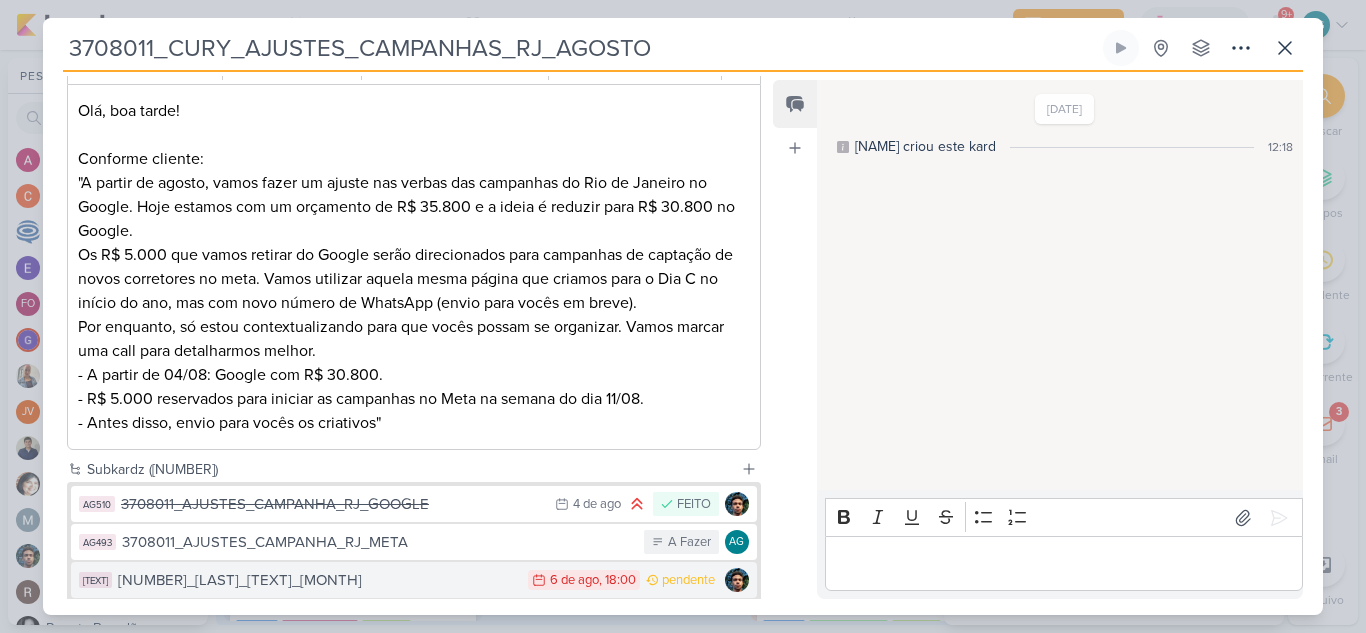 click on "[NUMBER]_[LAST]_[TEXT]_[MONTH]" at bounding box center [318, 580] 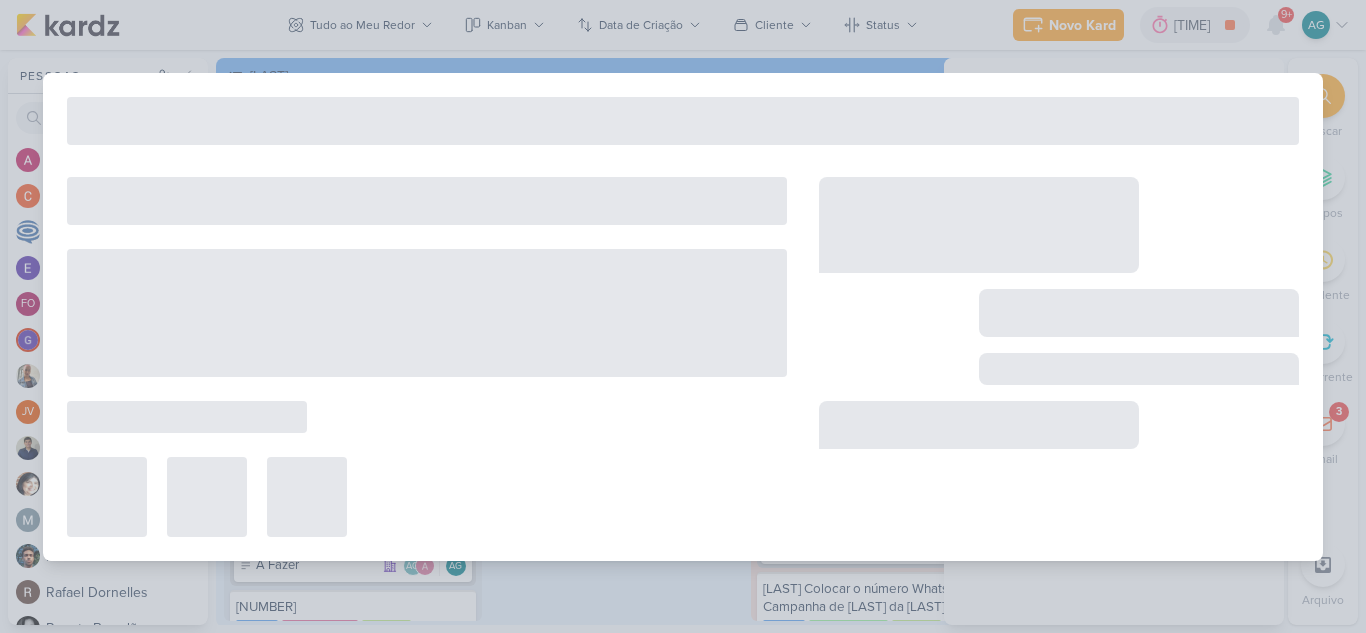 type on "[NUMBER]_[LAST]_[TEXT]_[MONTH]" 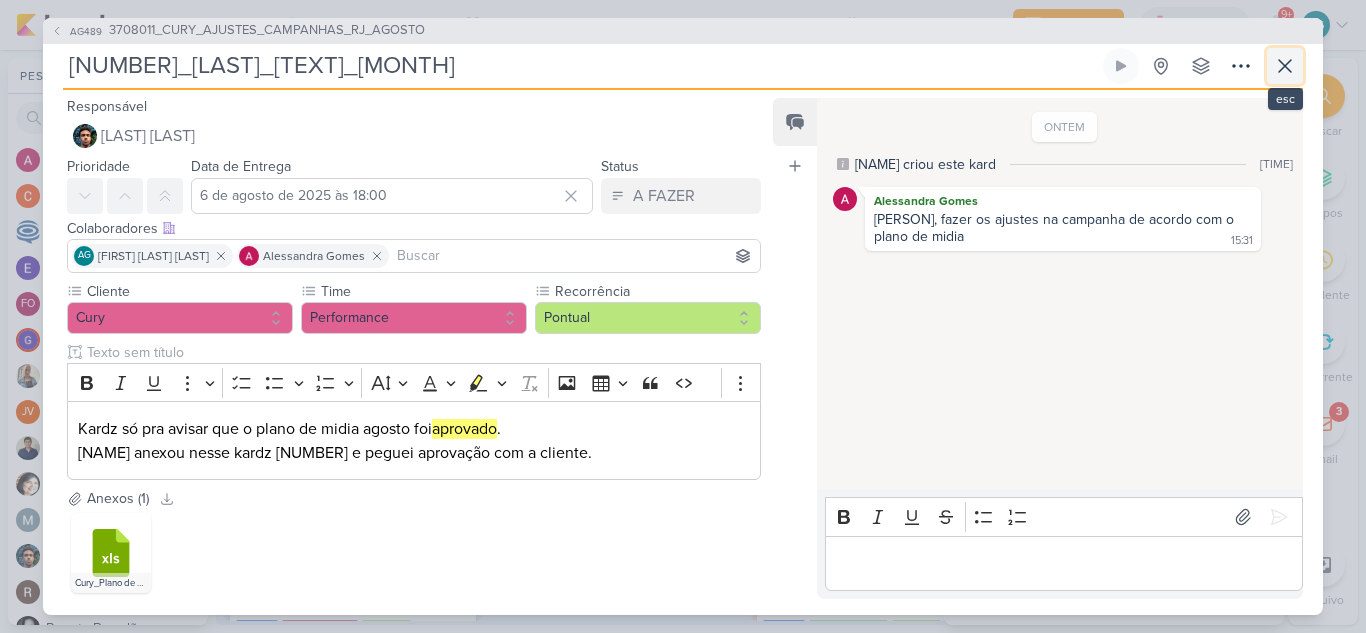 click at bounding box center (1285, 66) 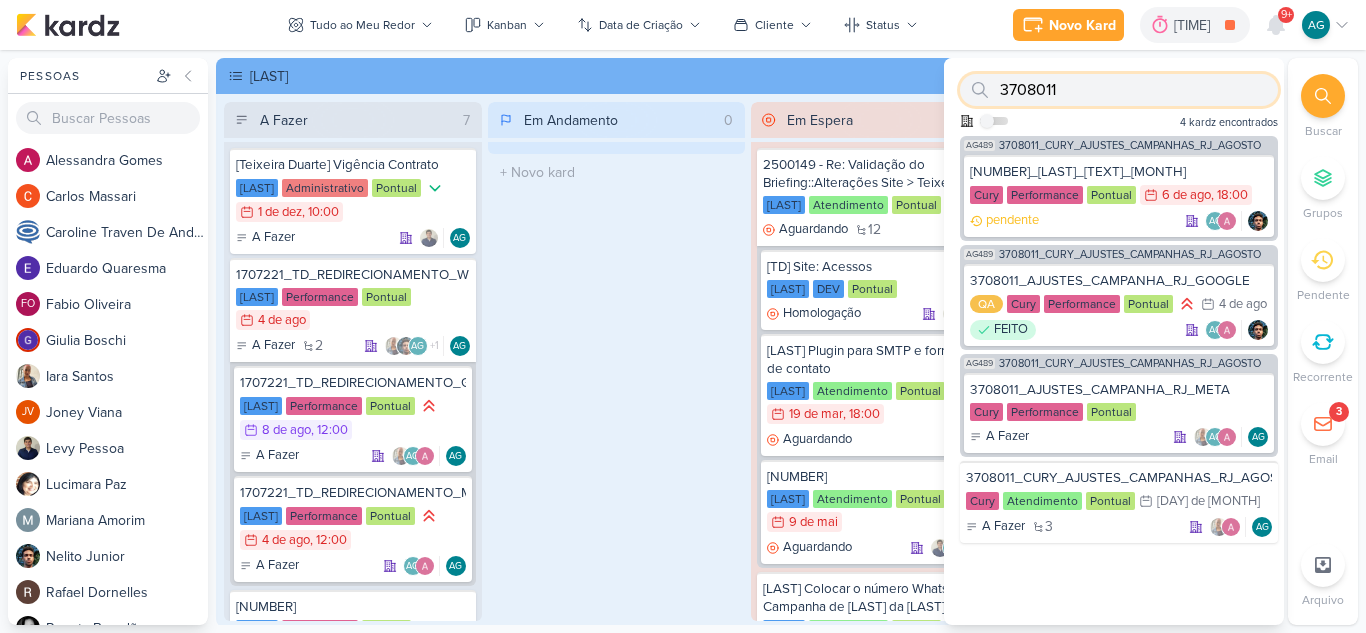 drag, startPoint x: 990, startPoint y: 90, endPoint x: 973, endPoint y: 90, distance: 17 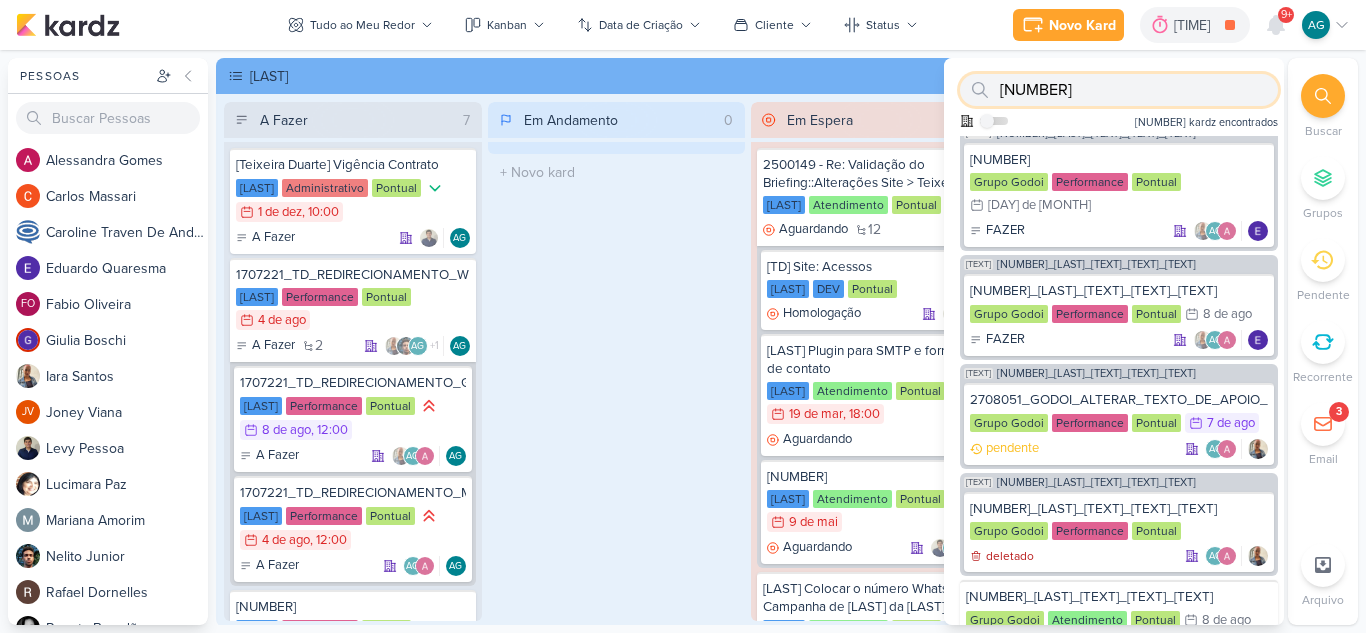 scroll, scrollTop: 0, scrollLeft: 0, axis: both 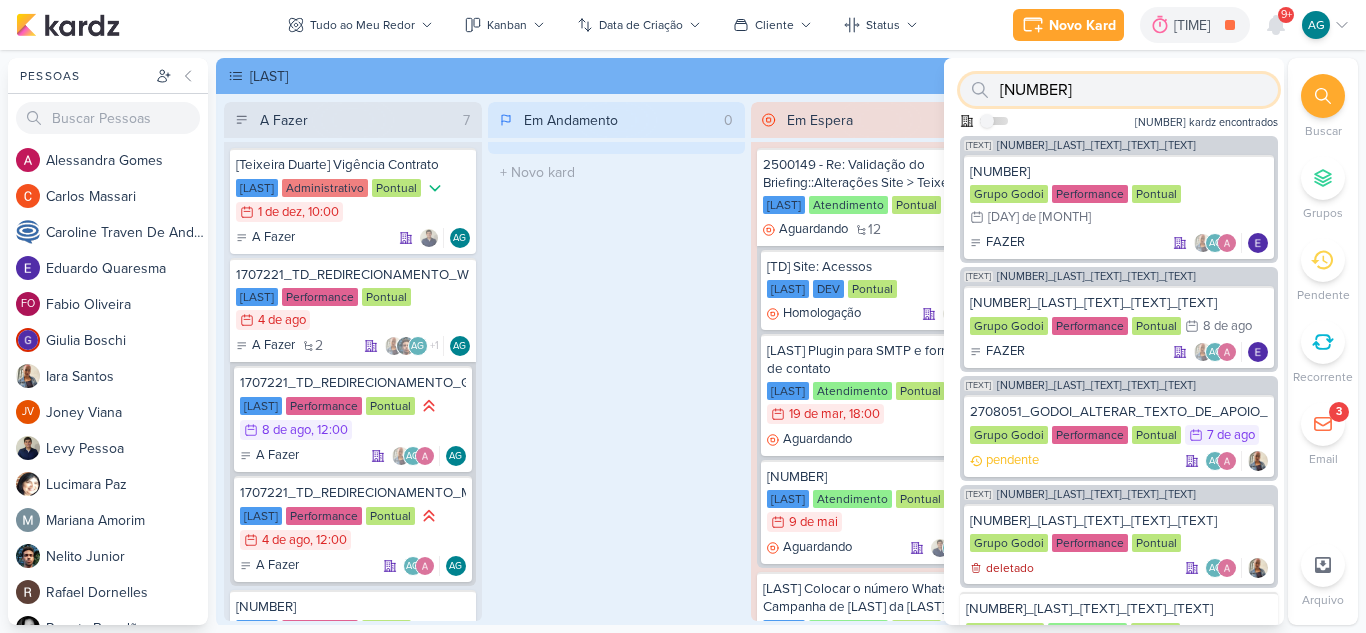 drag, startPoint x: 1093, startPoint y: 95, endPoint x: 962, endPoint y: 100, distance: 131.09538 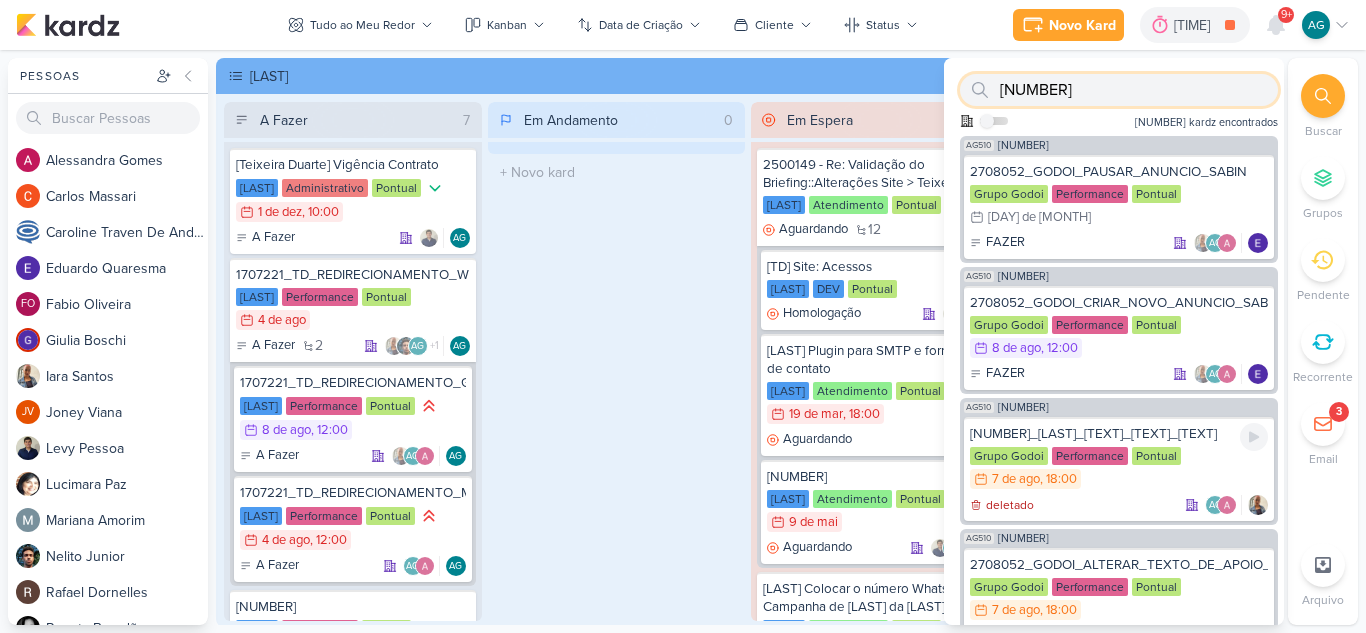 scroll, scrollTop: 103, scrollLeft: 0, axis: vertical 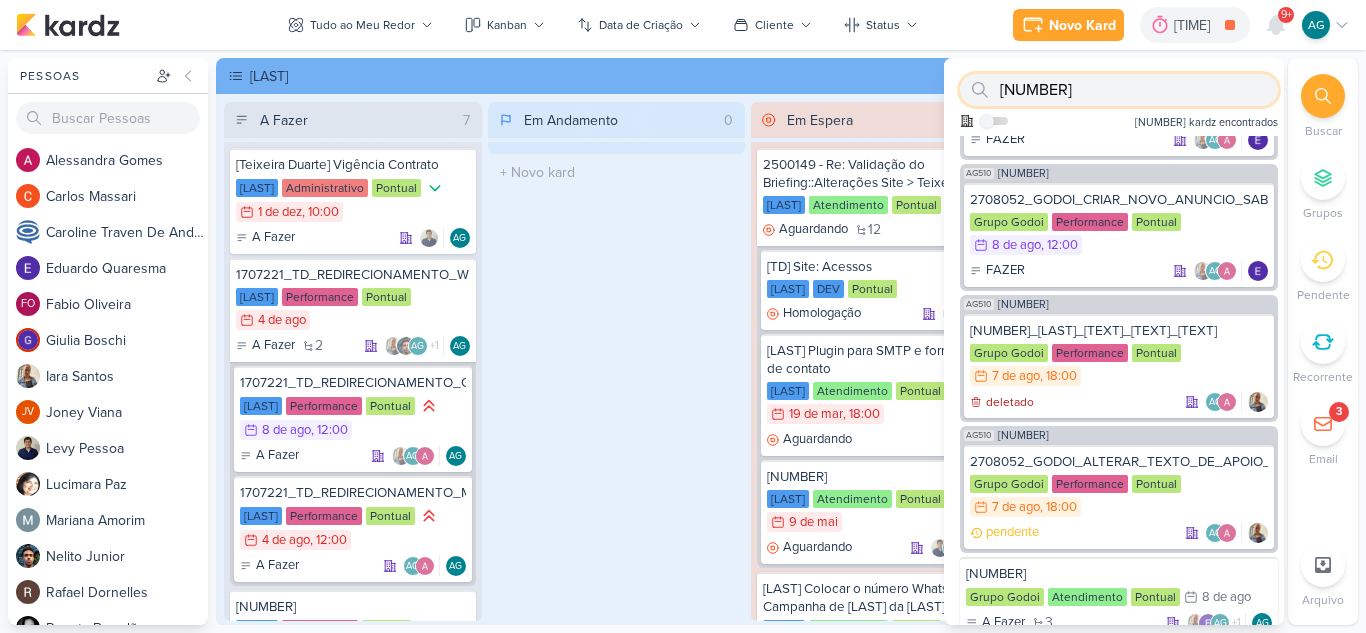 click on "[NUMBER]" at bounding box center [1119, 90] 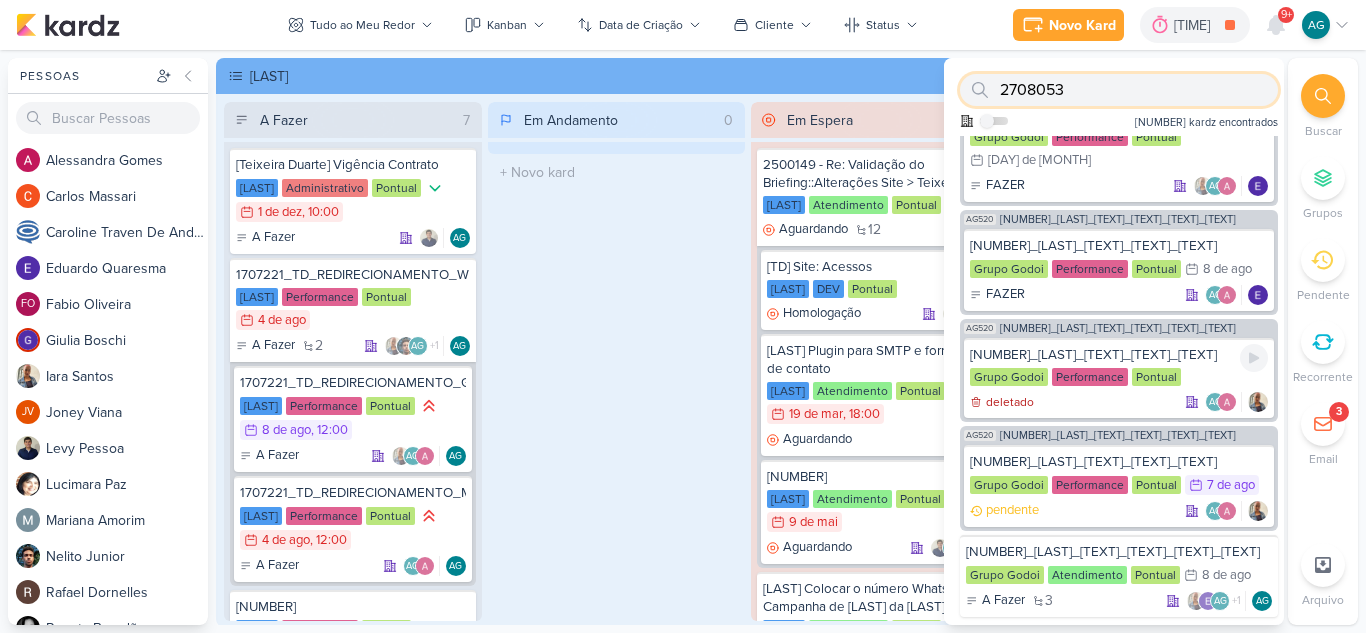 scroll, scrollTop: 35, scrollLeft: 0, axis: vertical 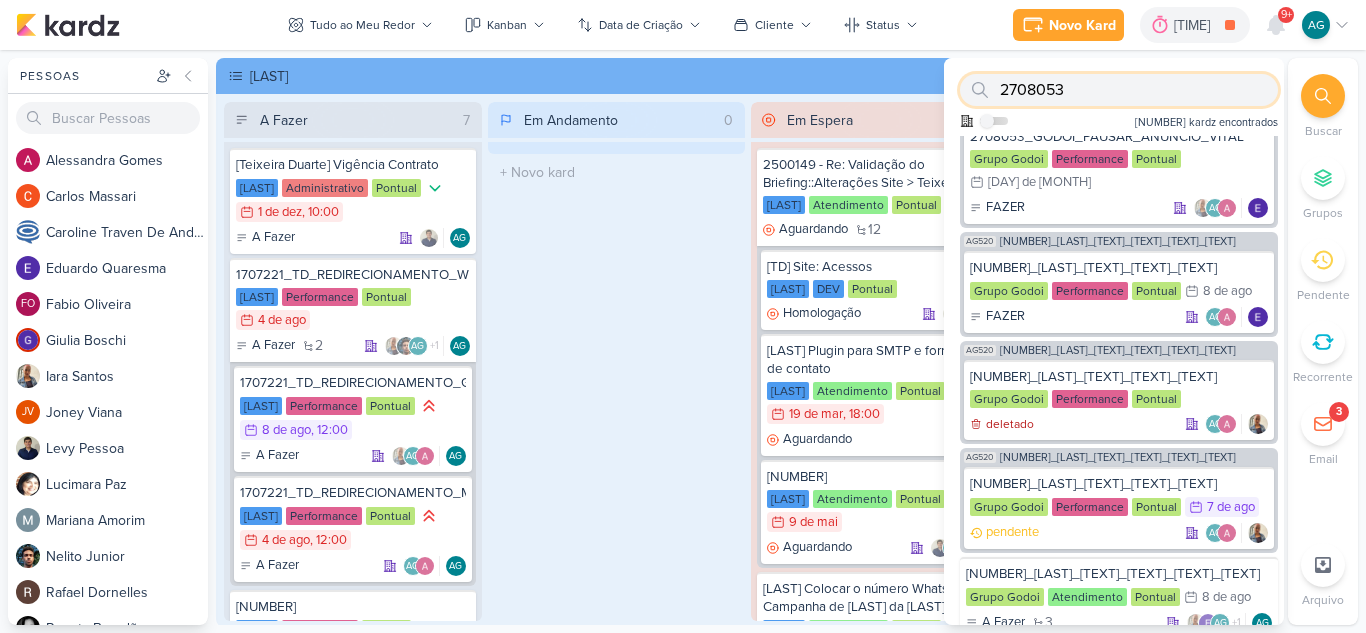 drag, startPoint x: 1078, startPoint y: 95, endPoint x: 994, endPoint y: 90, distance: 84.14868 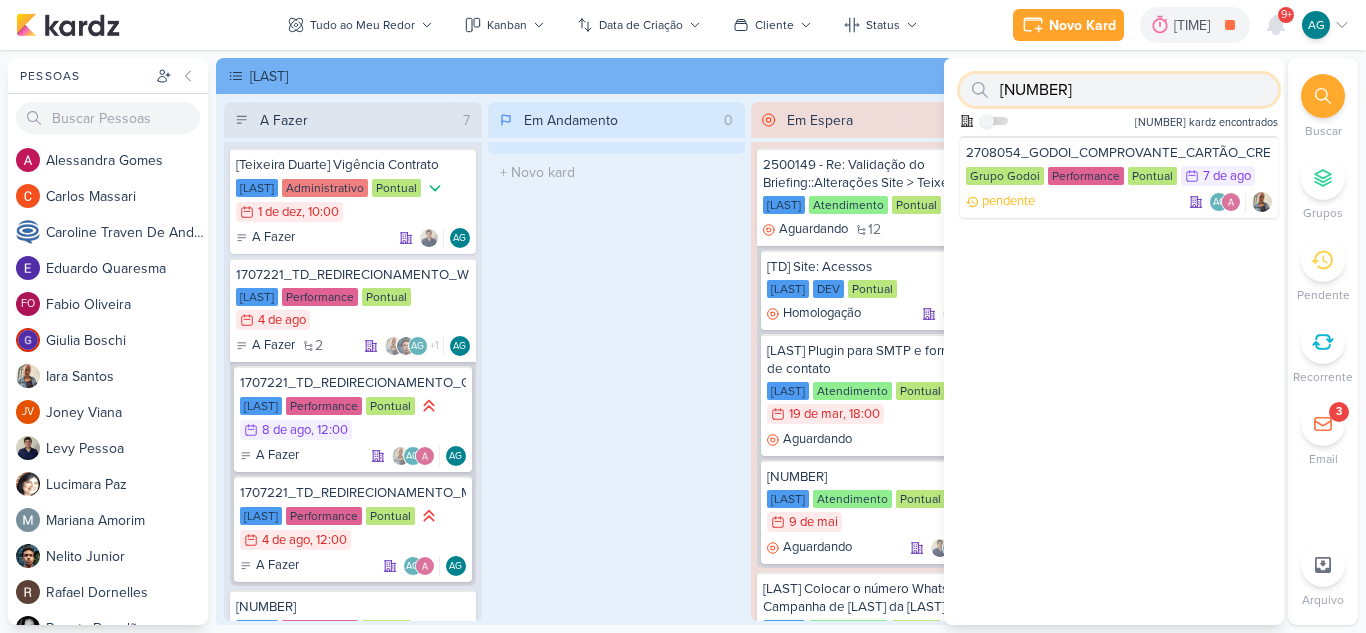 scroll, scrollTop: 0, scrollLeft: 0, axis: both 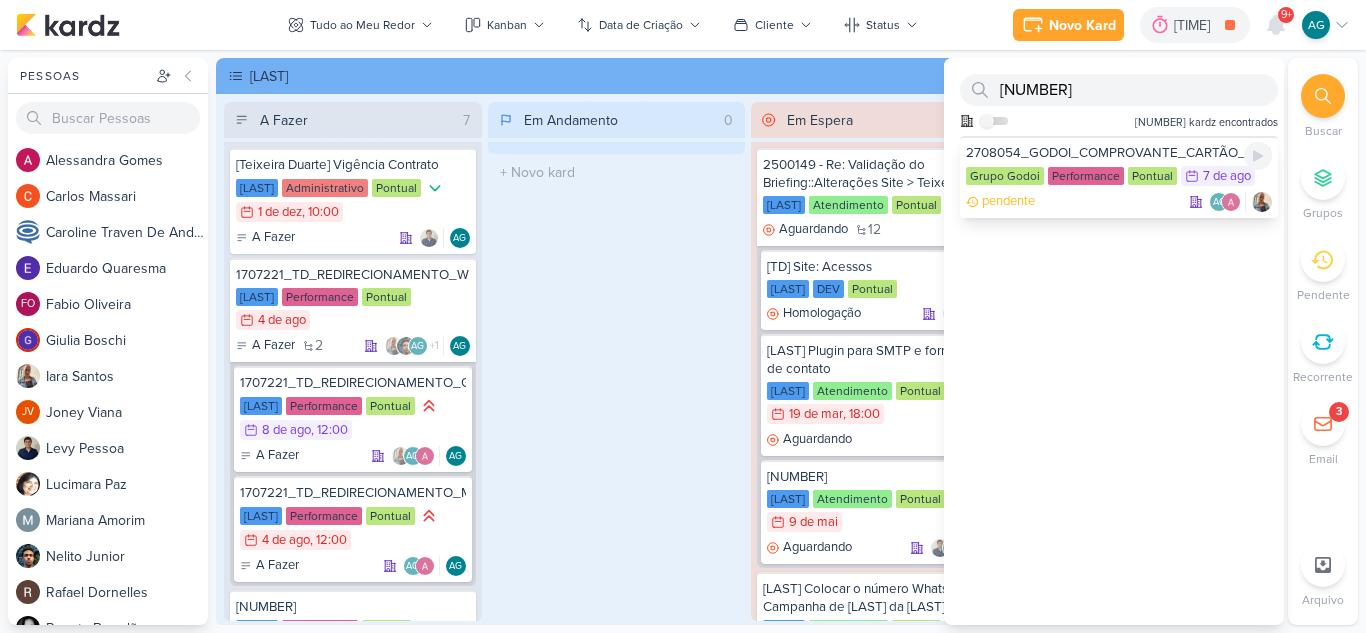 click on "pendente
[TEXT]" at bounding box center (1119, 202) 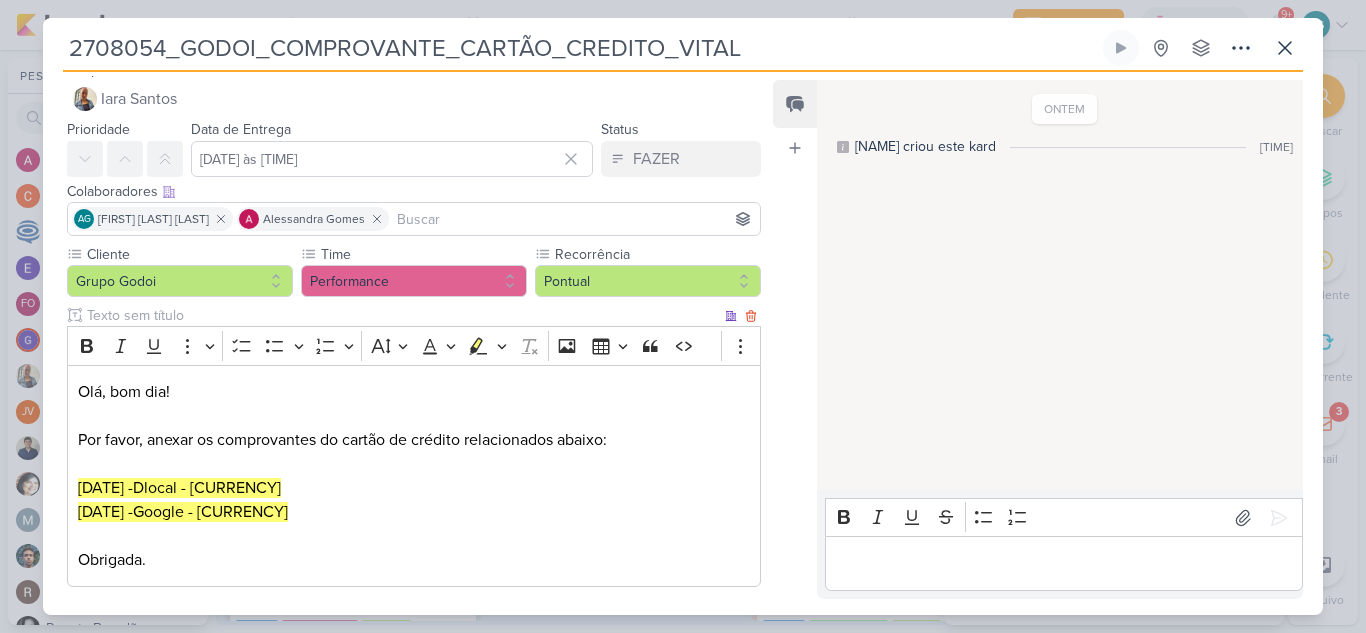 scroll, scrollTop: 0, scrollLeft: 0, axis: both 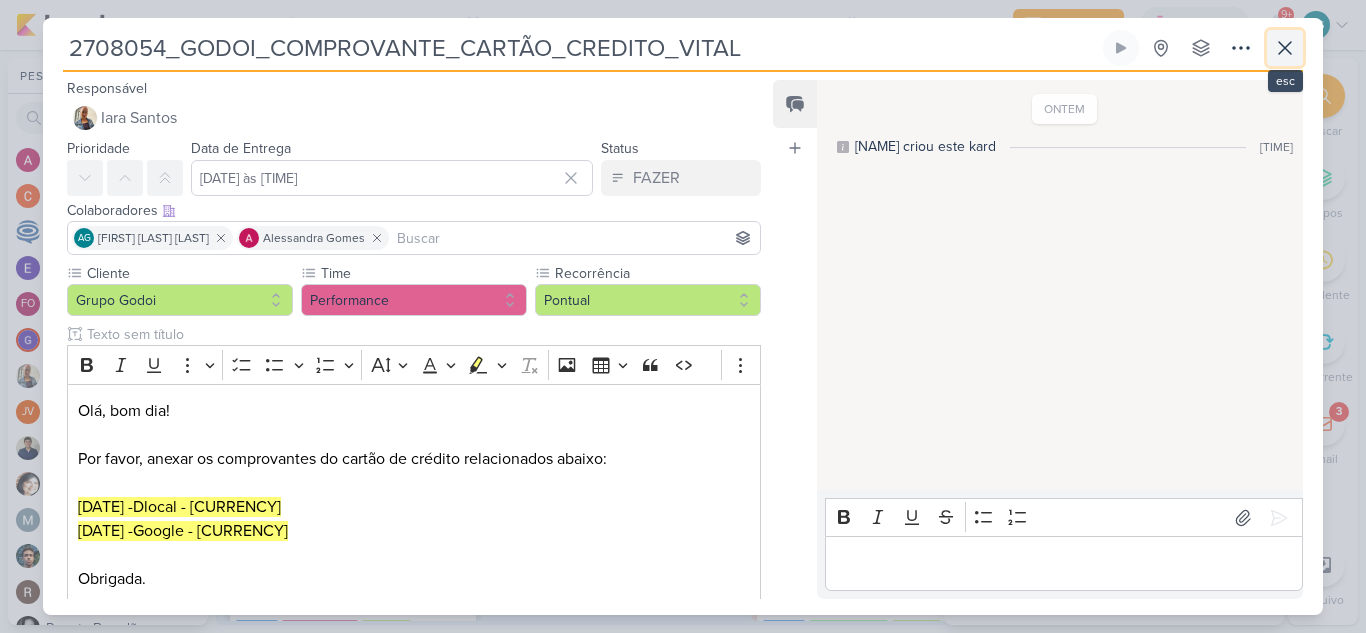click 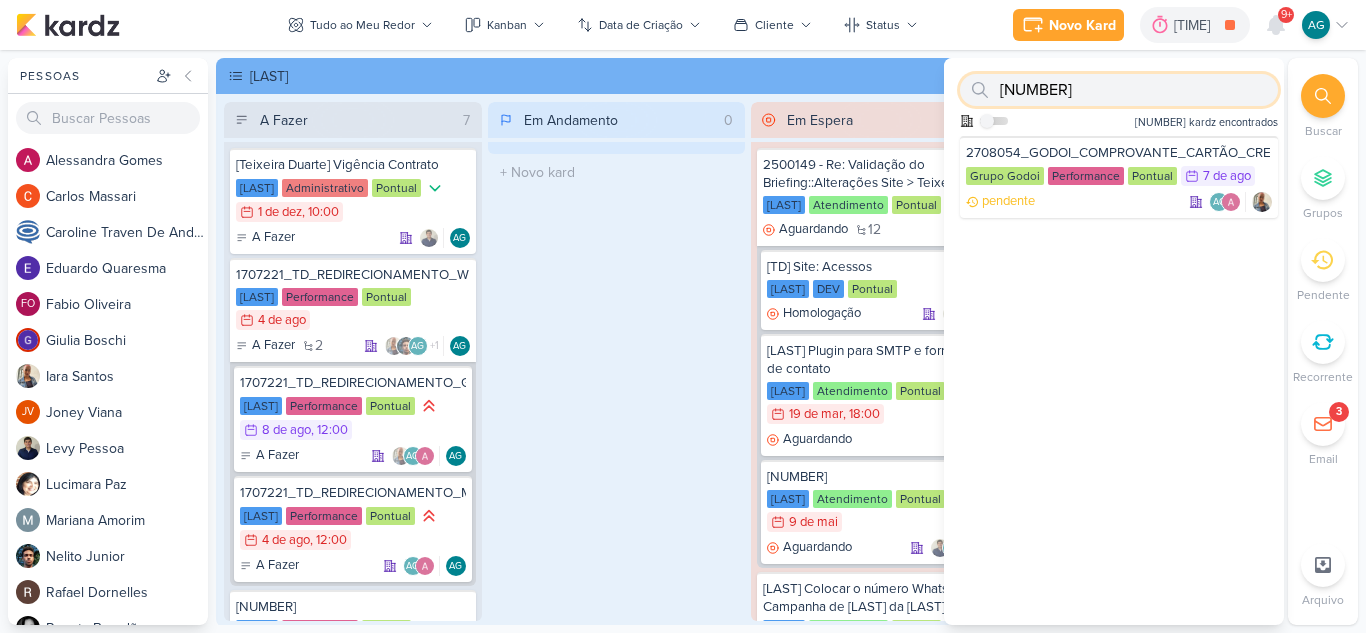 drag, startPoint x: 1067, startPoint y: 92, endPoint x: 990, endPoint y: 86, distance: 77.23341 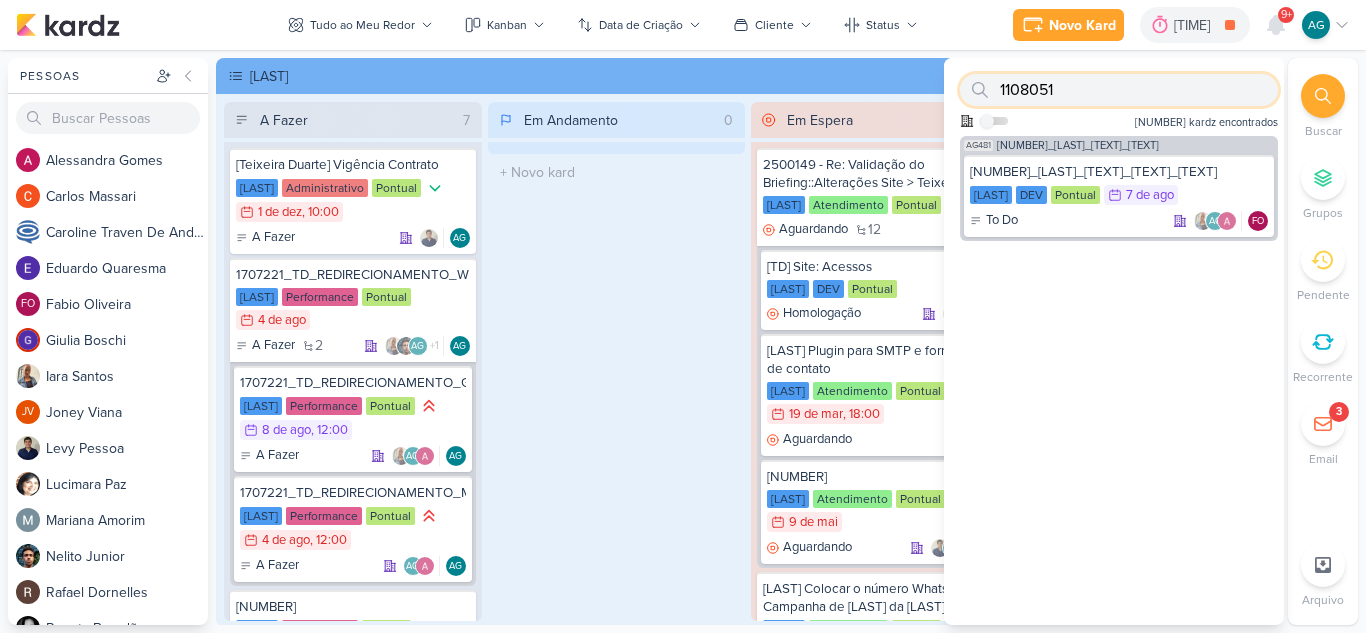 type on "1108051" 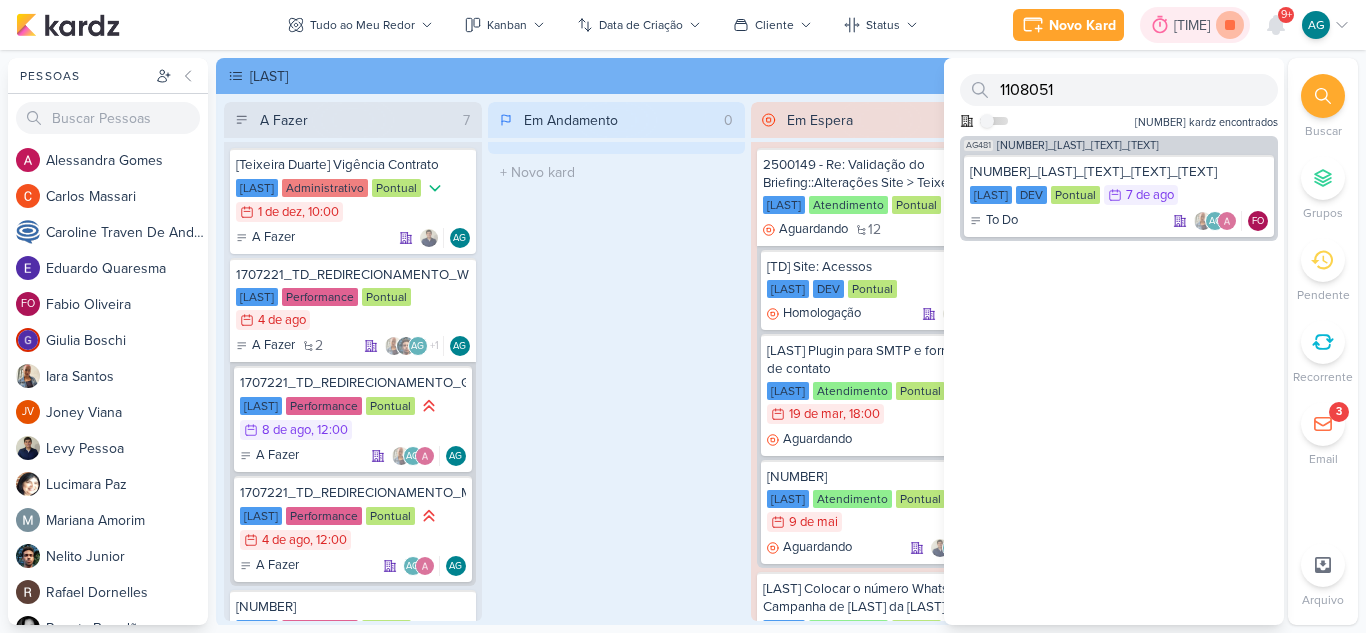 click 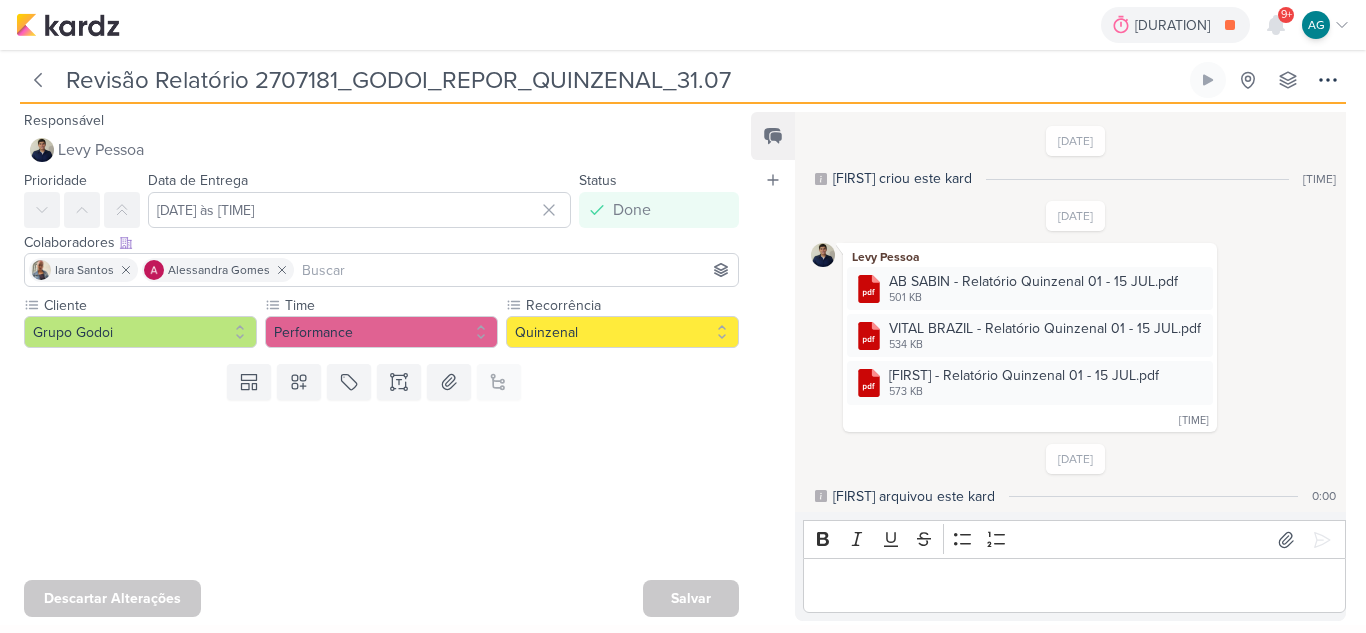 scroll, scrollTop: 0, scrollLeft: 0, axis: both 